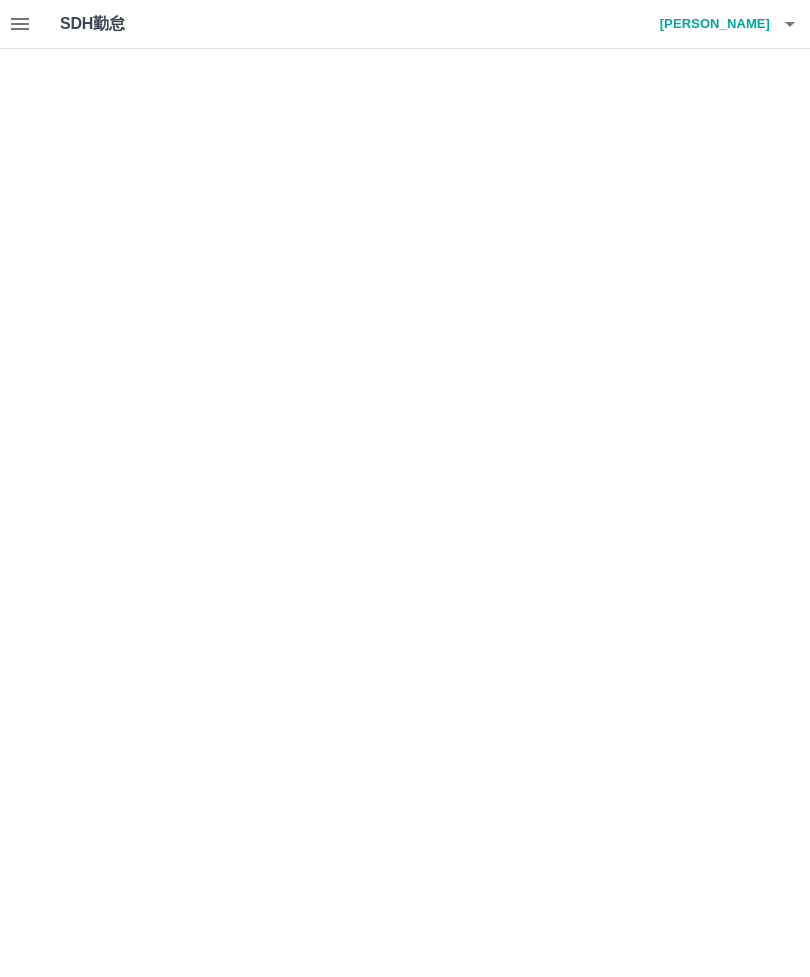 scroll, scrollTop: 0, scrollLeft: 0, axis: both 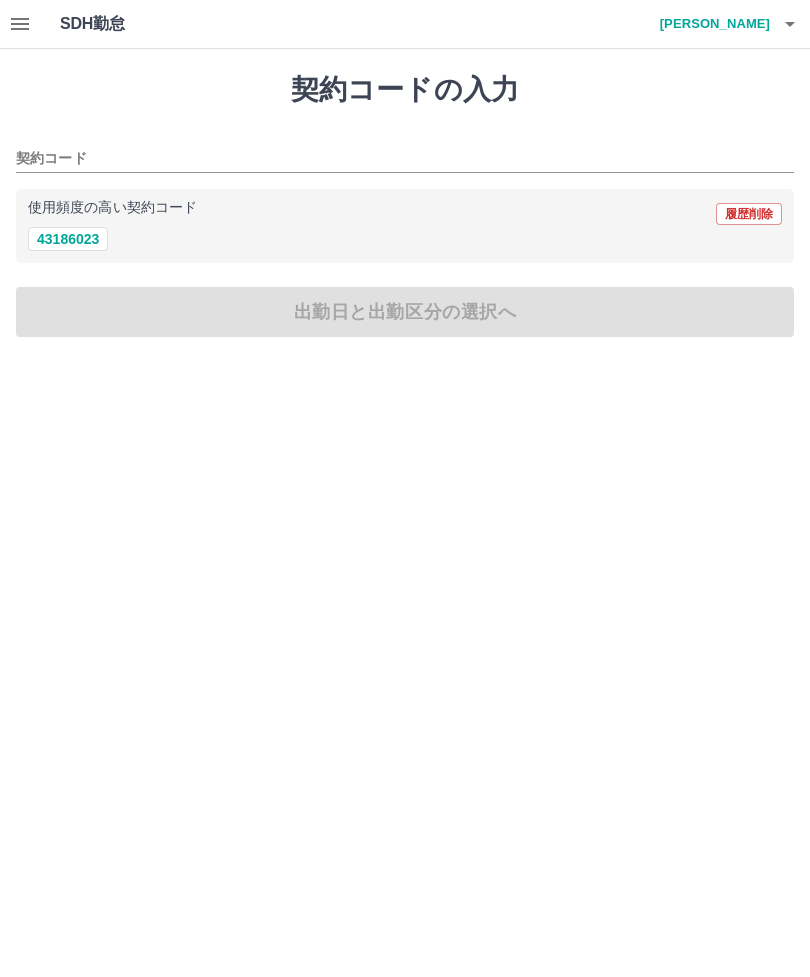 click on "須田　理恵" at bounding box center (710, 24) 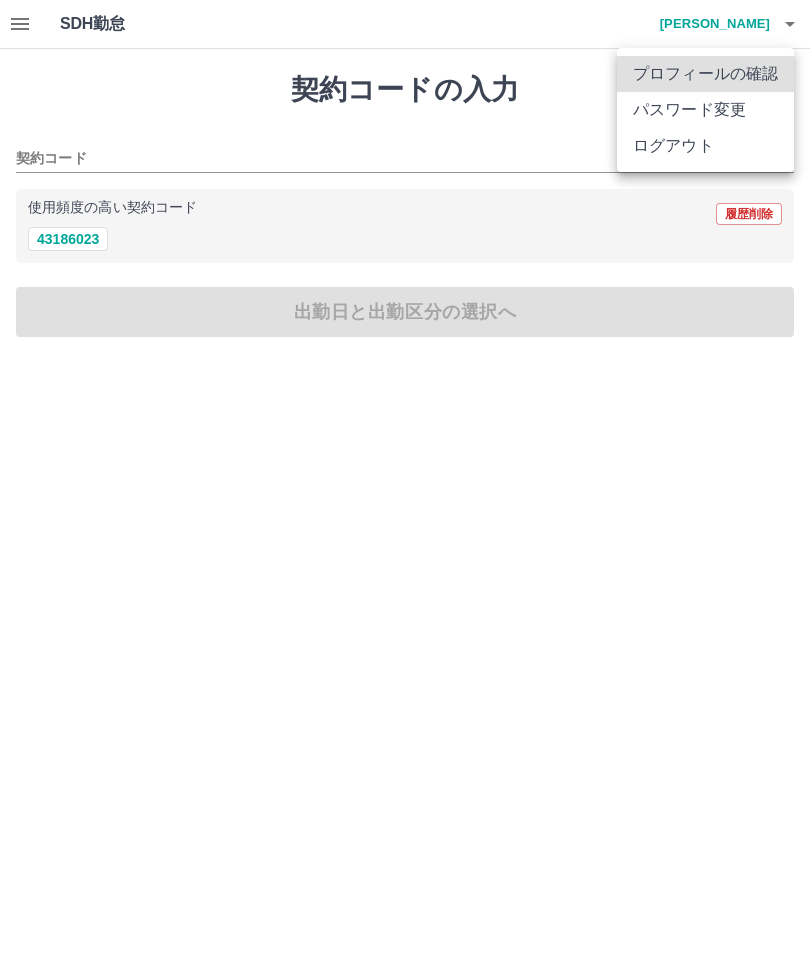 click on "ログアウト" at bounding box center [705, 146] 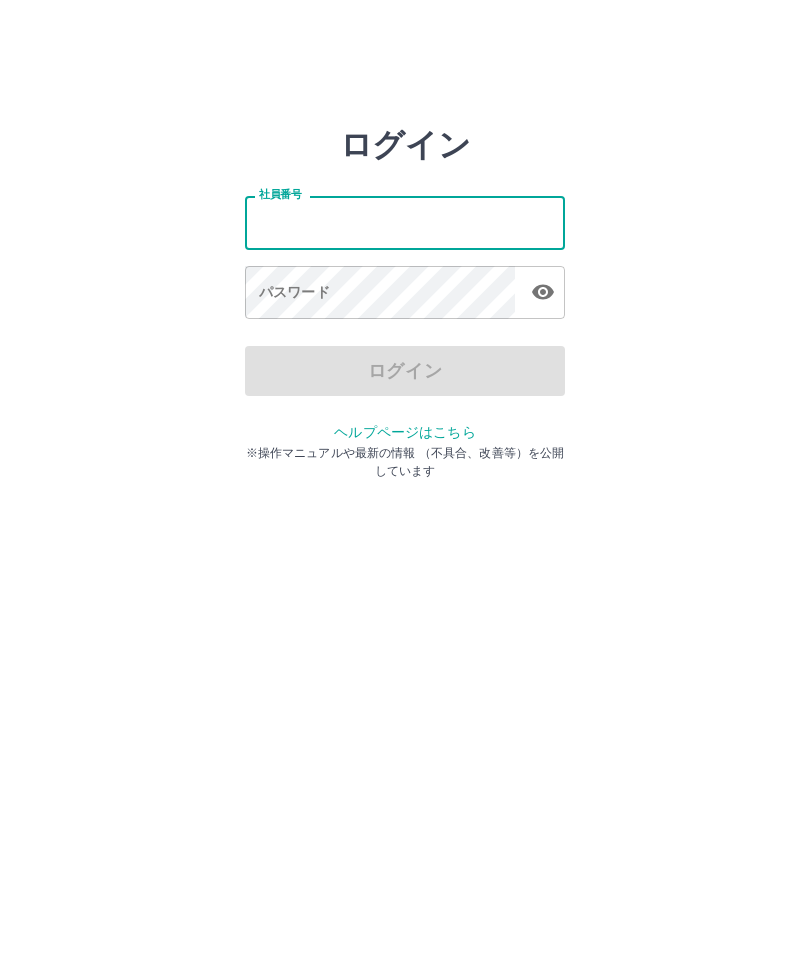 scroll, scrollTop: 0, scrollLeft: 0, axis: both 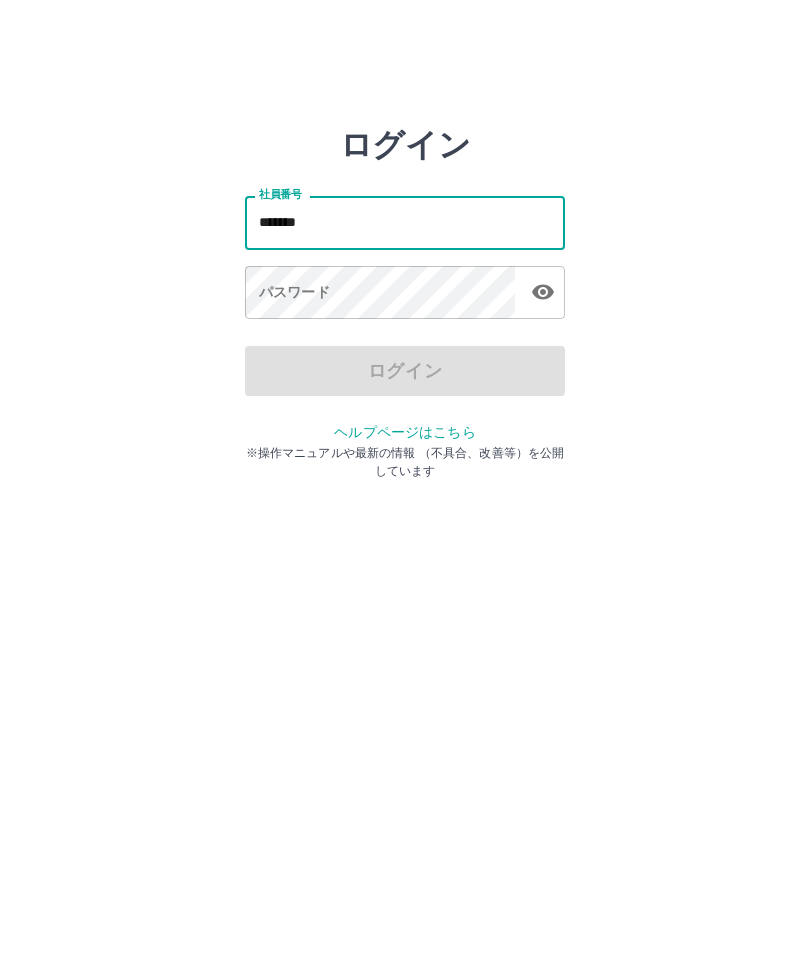 type on "*******" 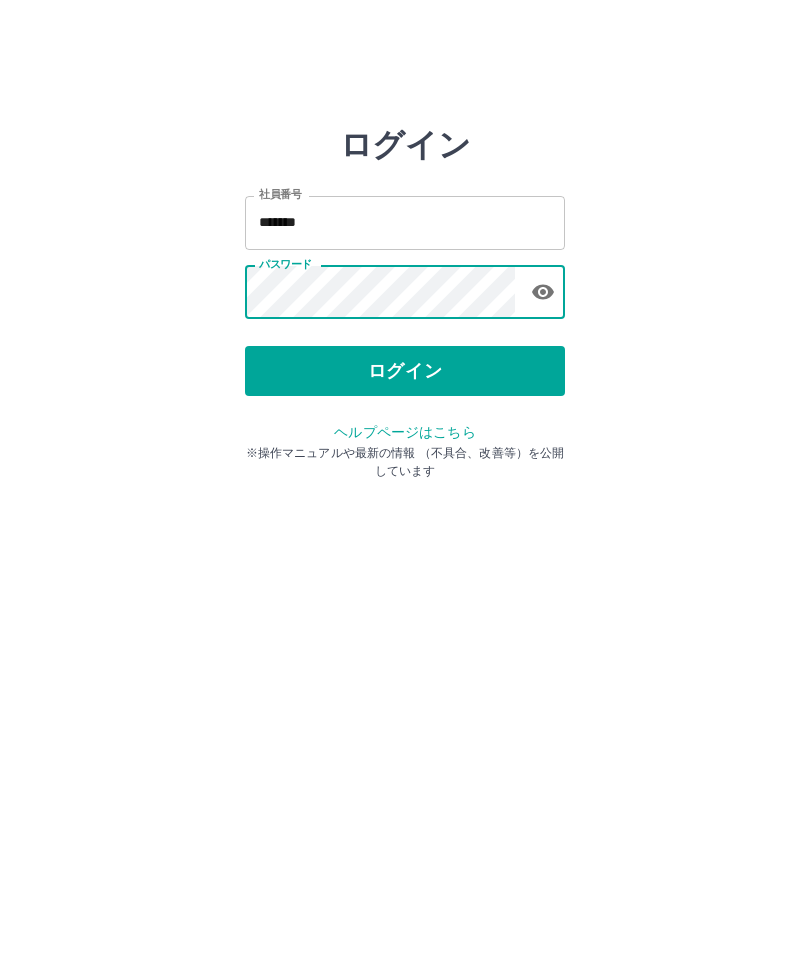 click on "ログイン" at bounding box center (405, 371) 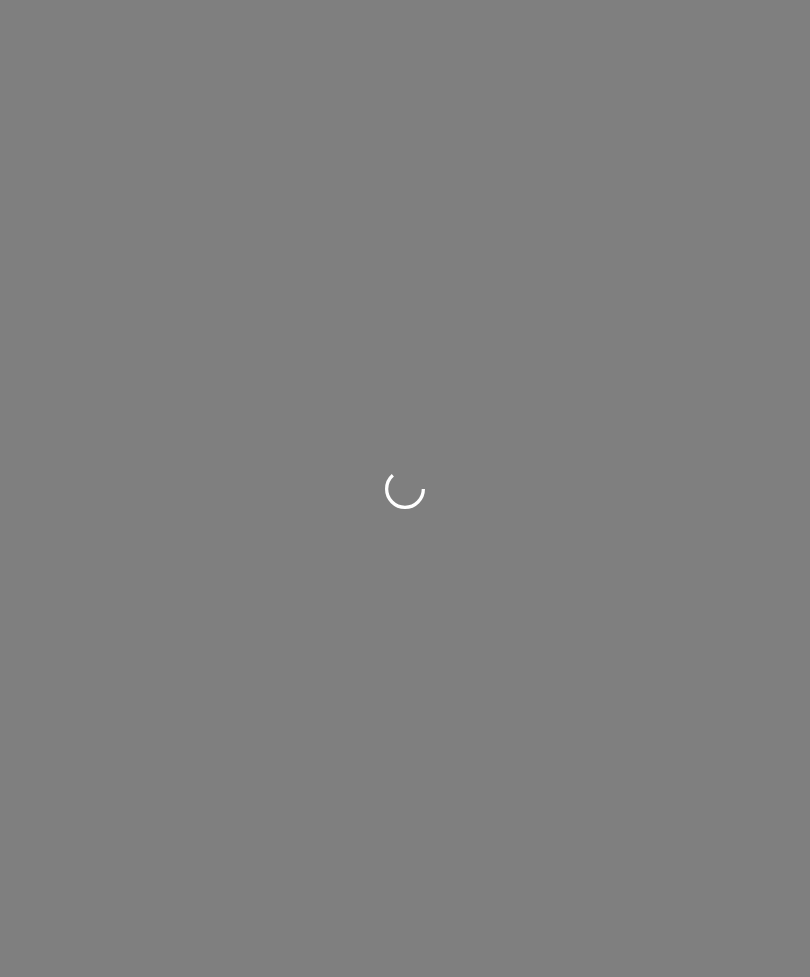 scroll, scrollTop: 0, scrollLeft: 0, axis: both 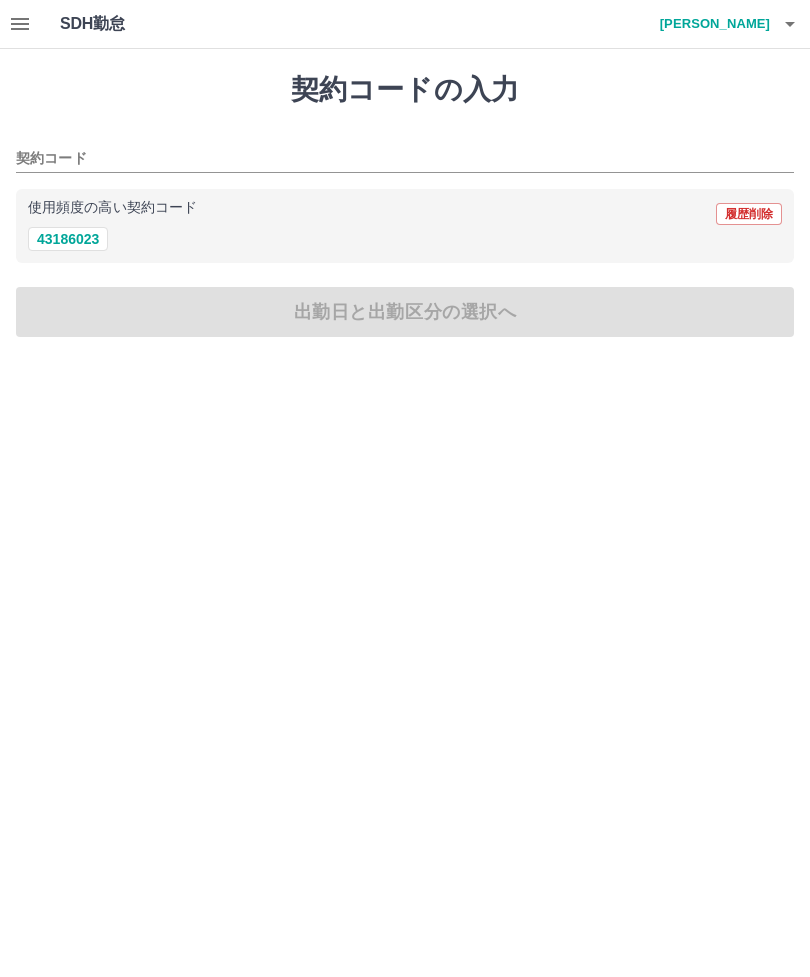 click on "43186023" at bounding box center (68, 239) 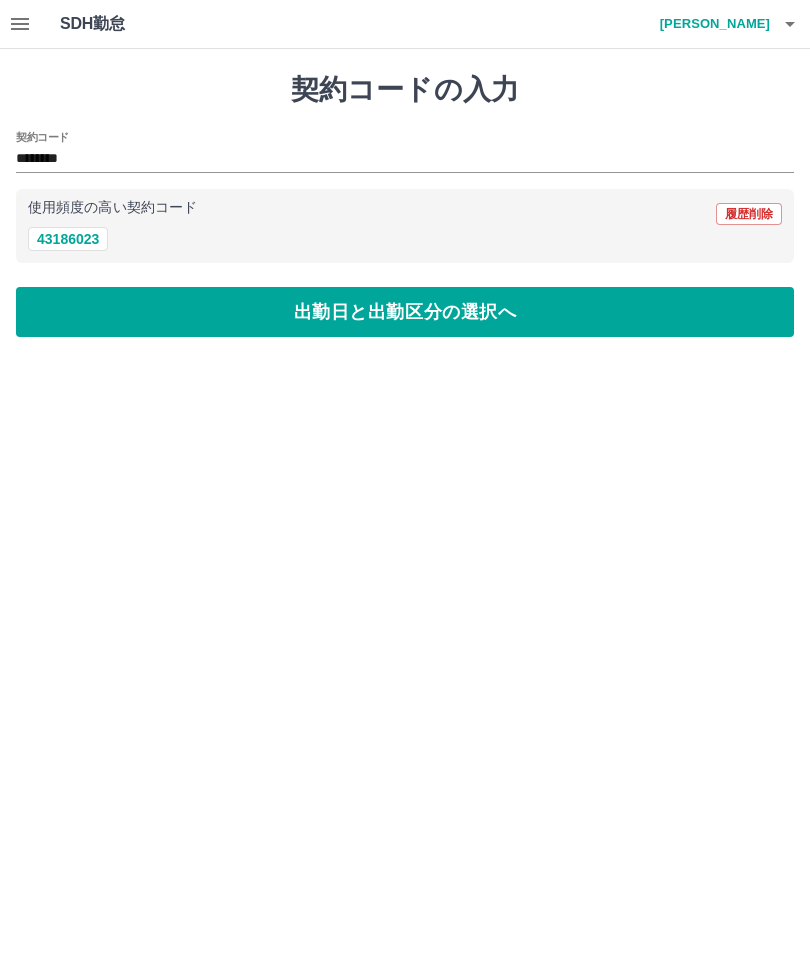 click on "出勤日と出勤区分の選択へ" at bounding box center (405, 312) 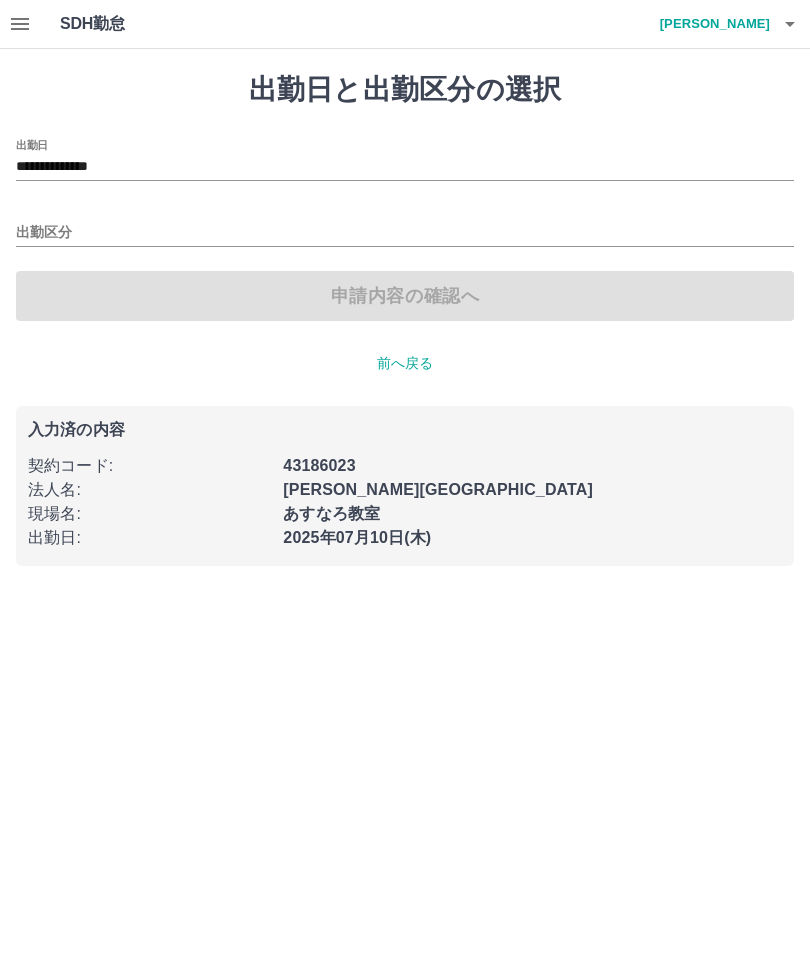 click on "**********" at bounding box center [405, 167] 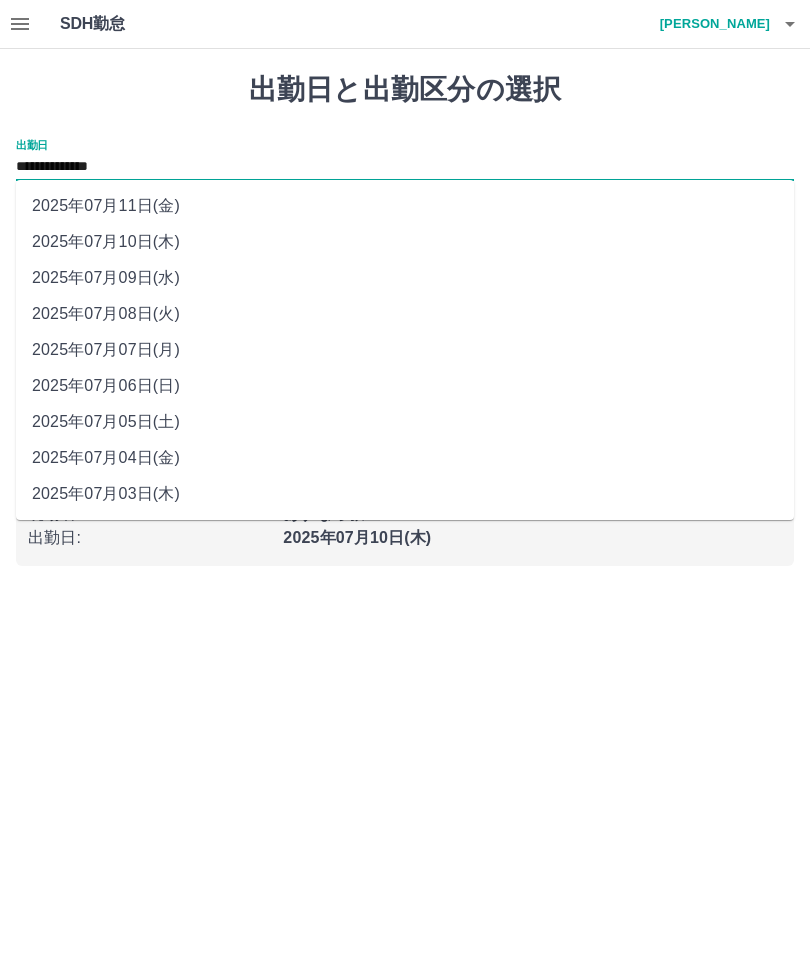click on "2025年07月07日(月)" at bounding box center [405, 350] 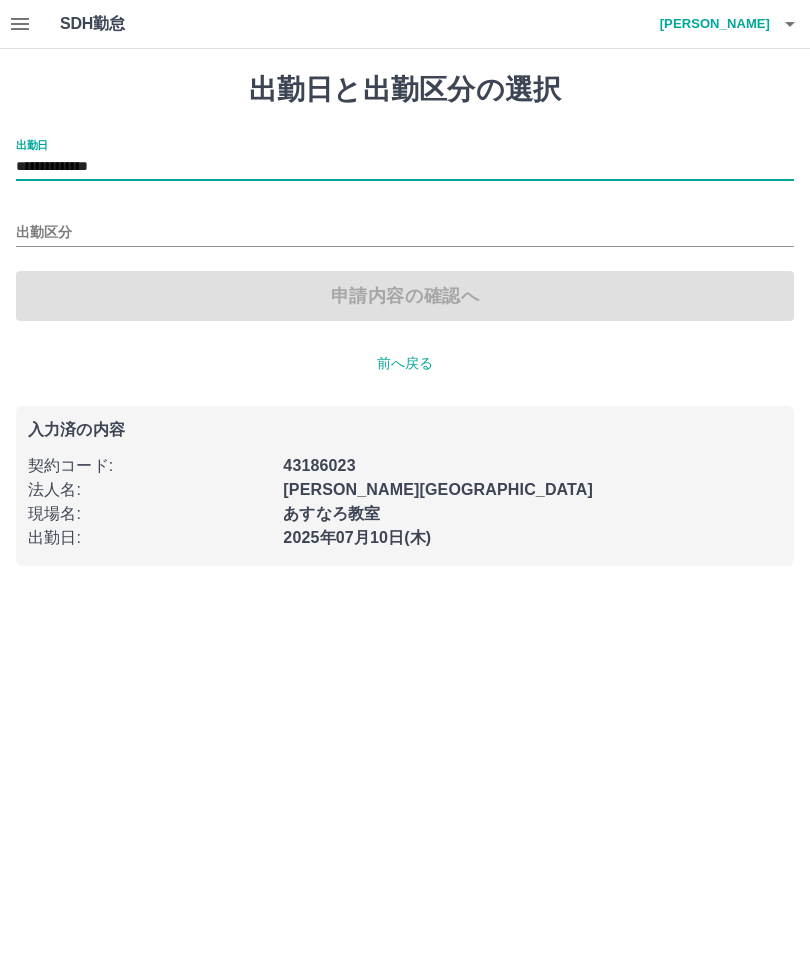 click on "出勤区分" at bounding box center (405, 233) 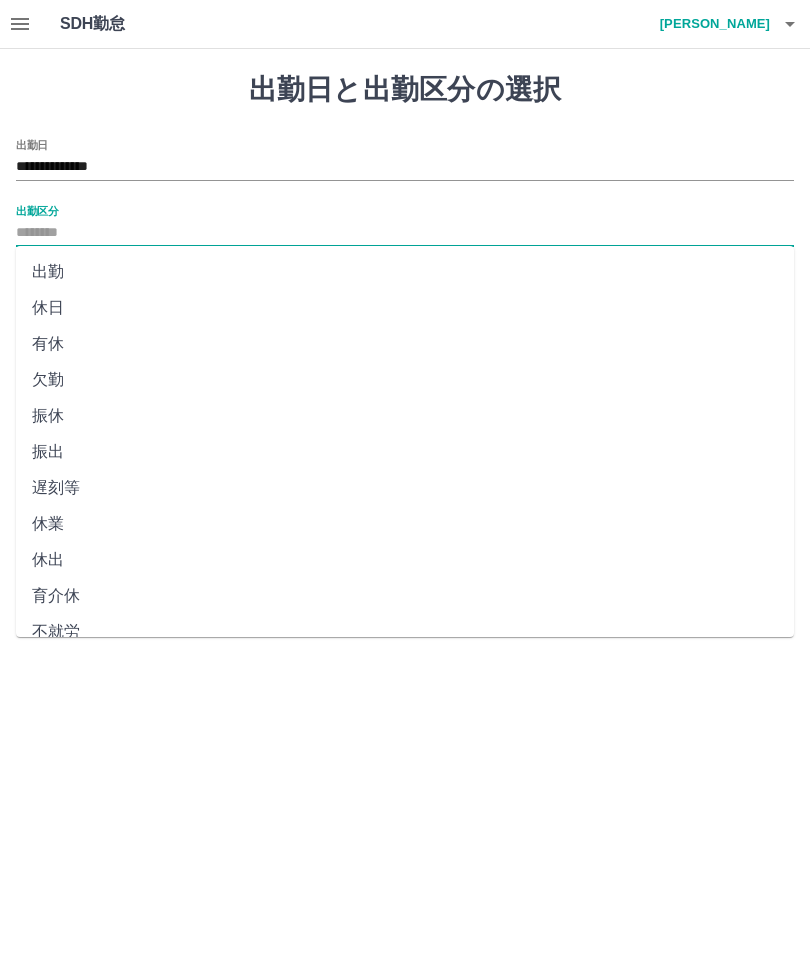 click on "有休" at bounding box center (405, 344) 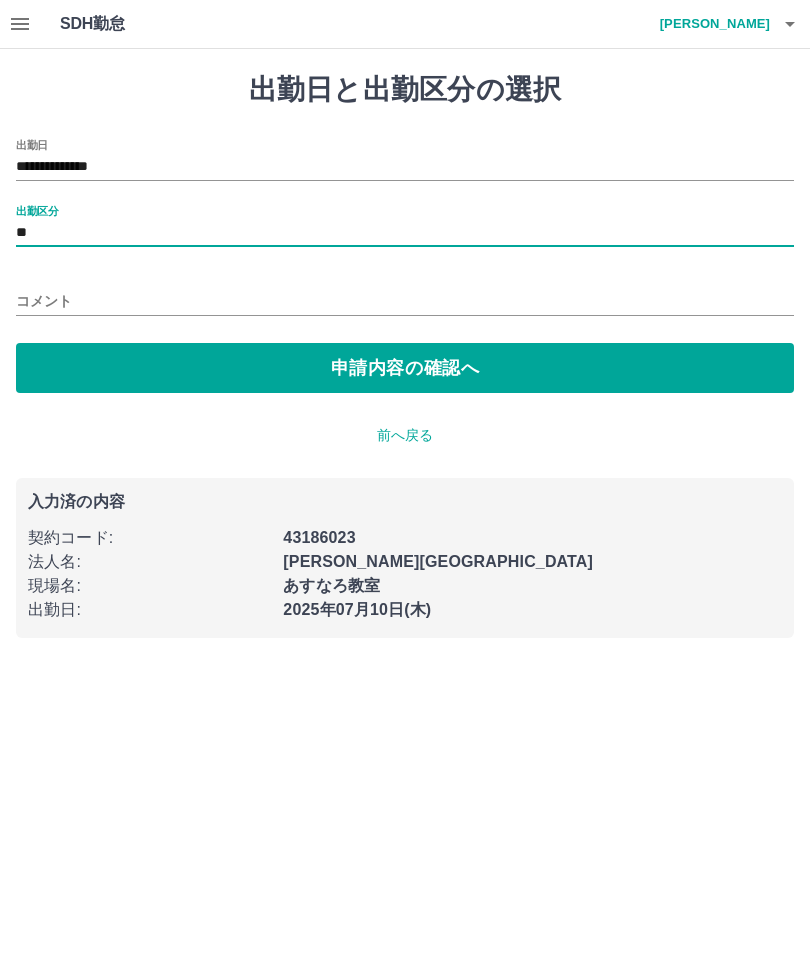 click on "申請内容の確認へ" at bounding box center (405, 368) 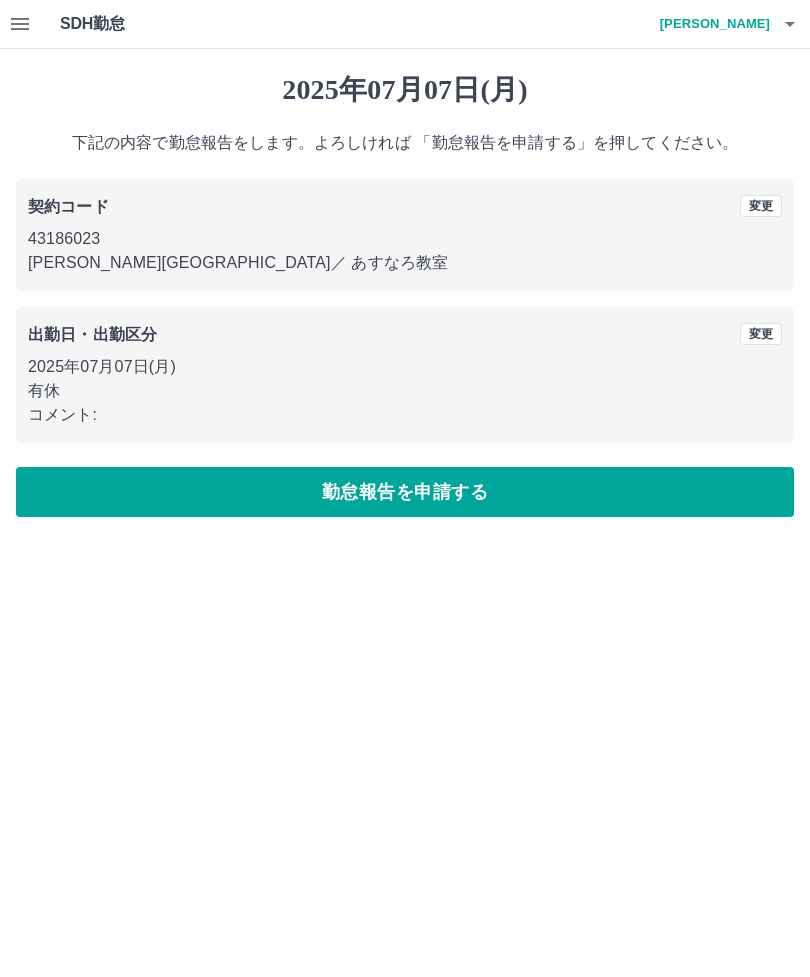 click on "勤怠報告を申請する" at bounding box center [405, 492] 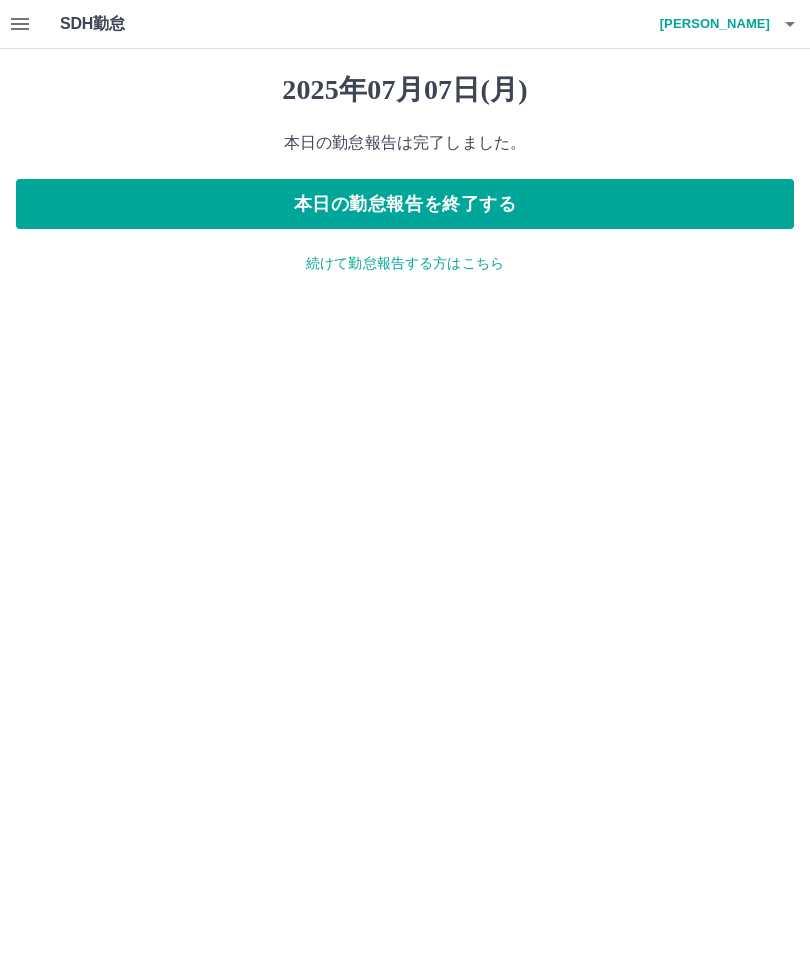 click on "本日の勤怠報告を終了する" at bounding box center (405, 204) 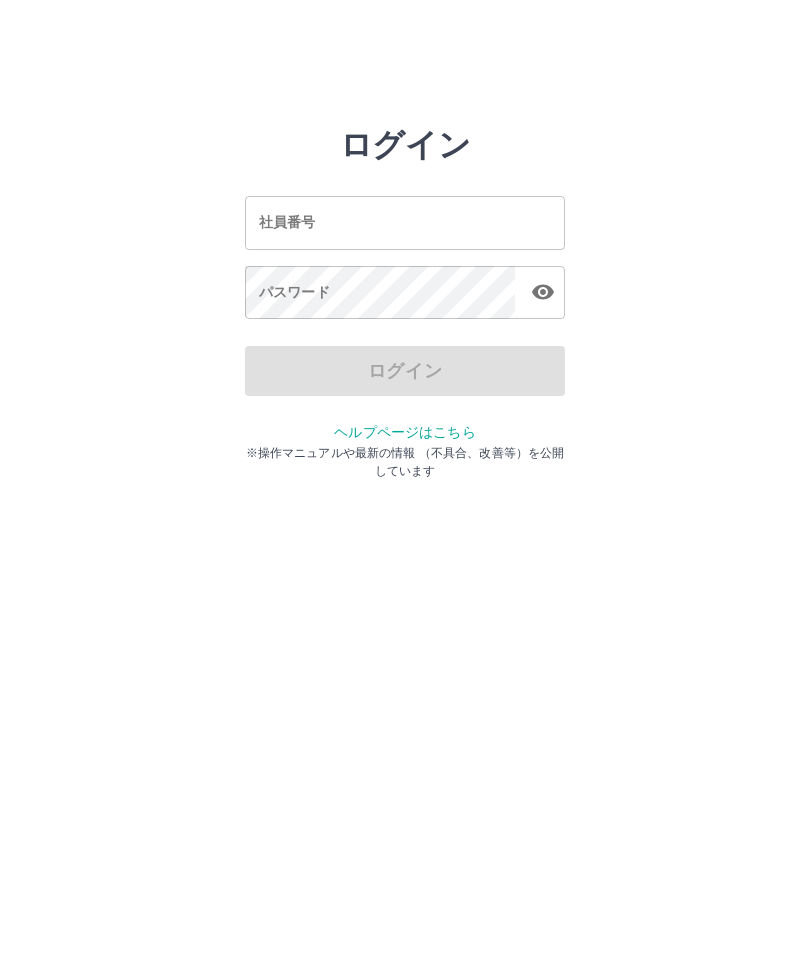 scroll, scrollTop: 0, scrollLeft: 0, axis: both 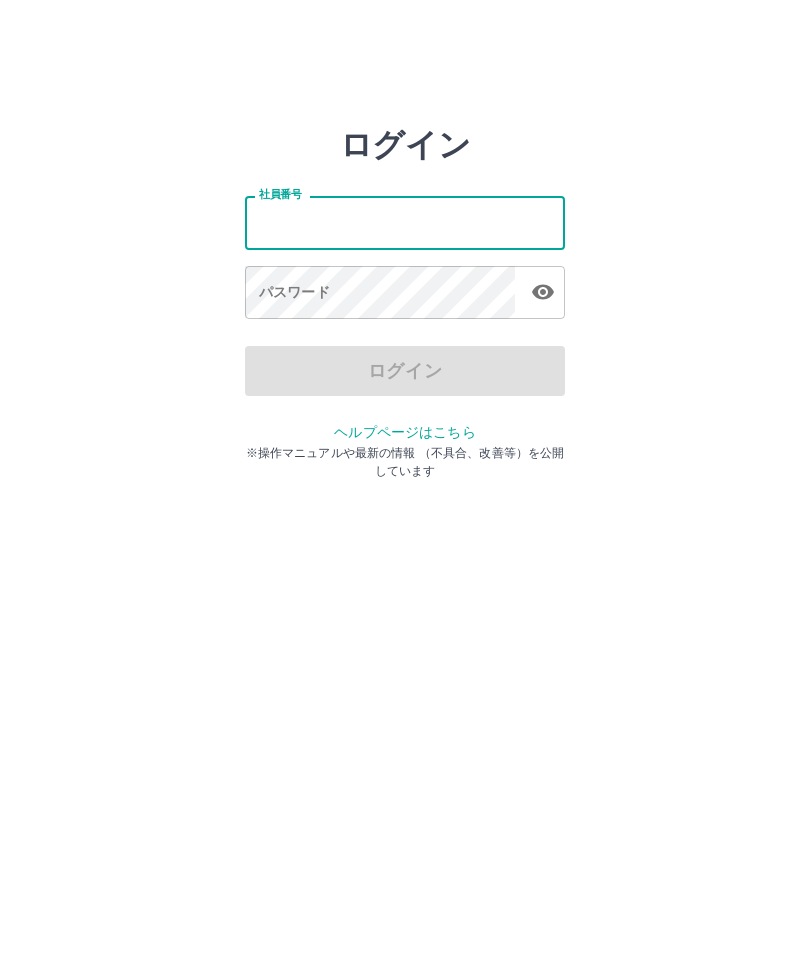 click on "社員番号" at bounding box center (405, 222) 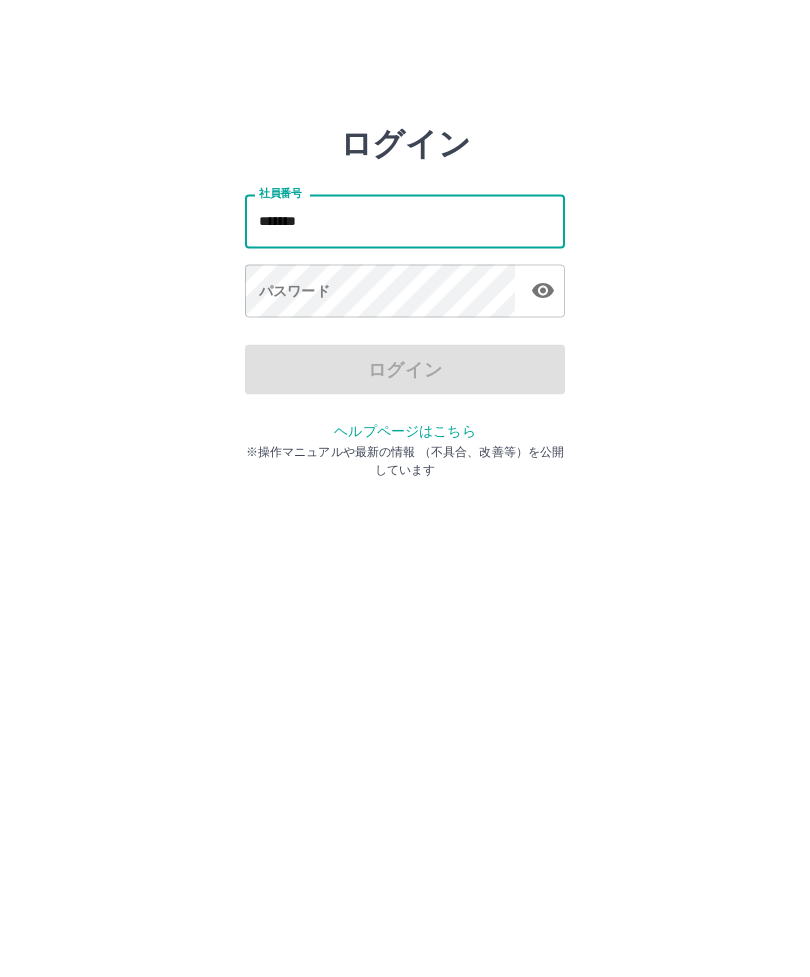 type on "*******" 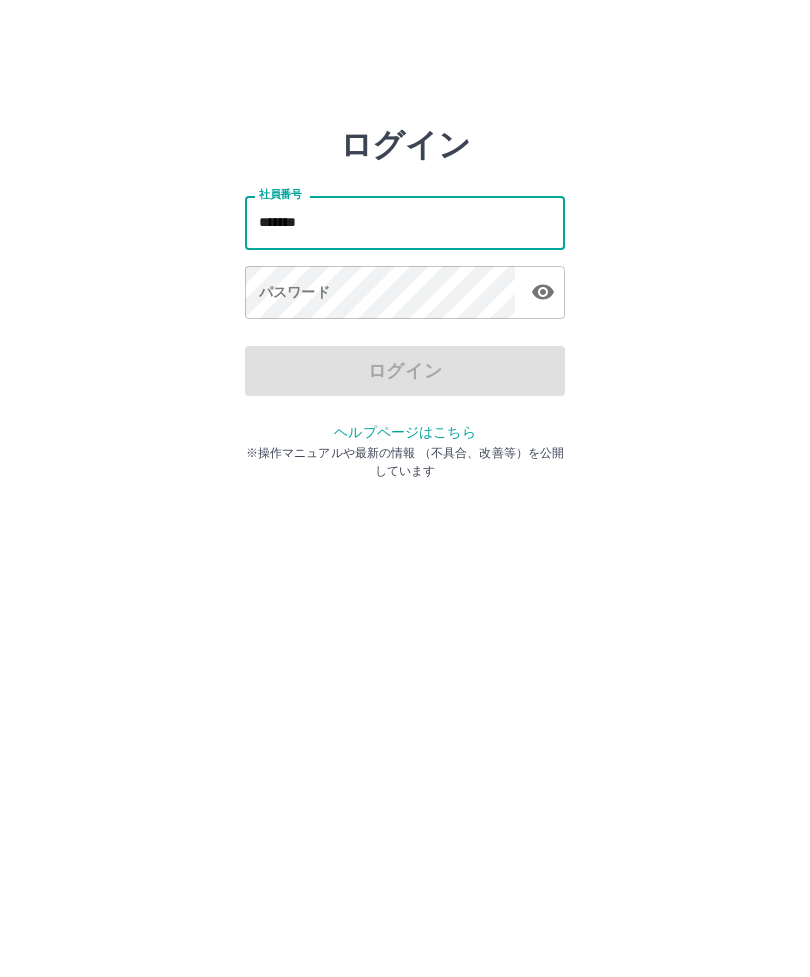 click at bounding box center [543, 292] 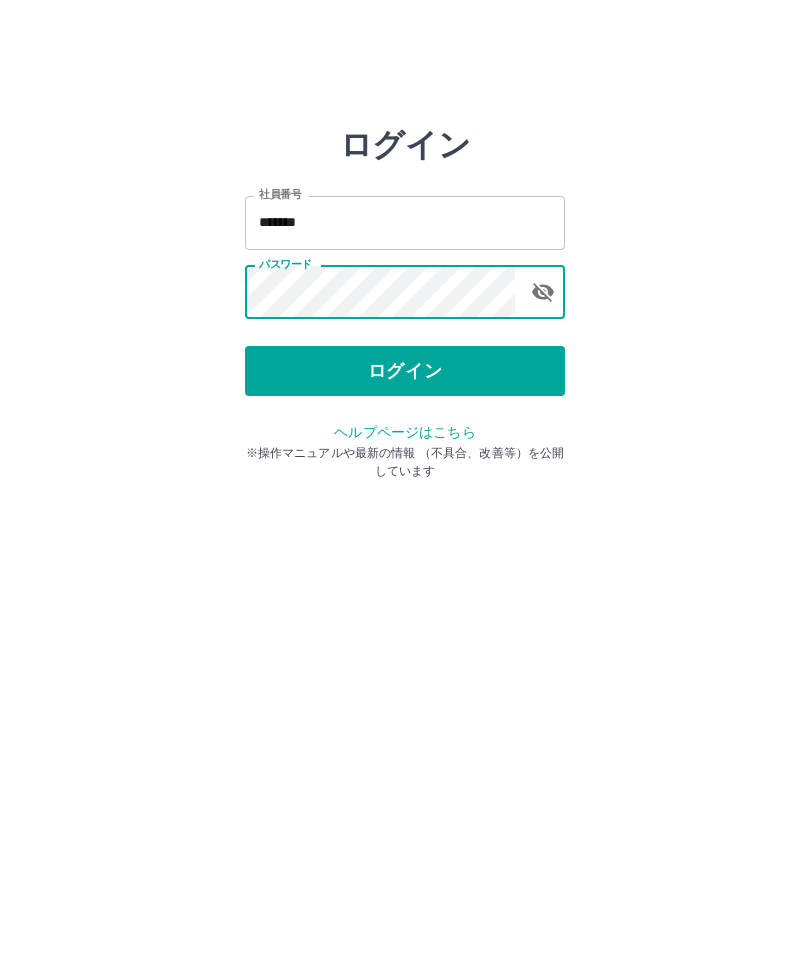 click on "ログイン" at bounding box center (405, 371) 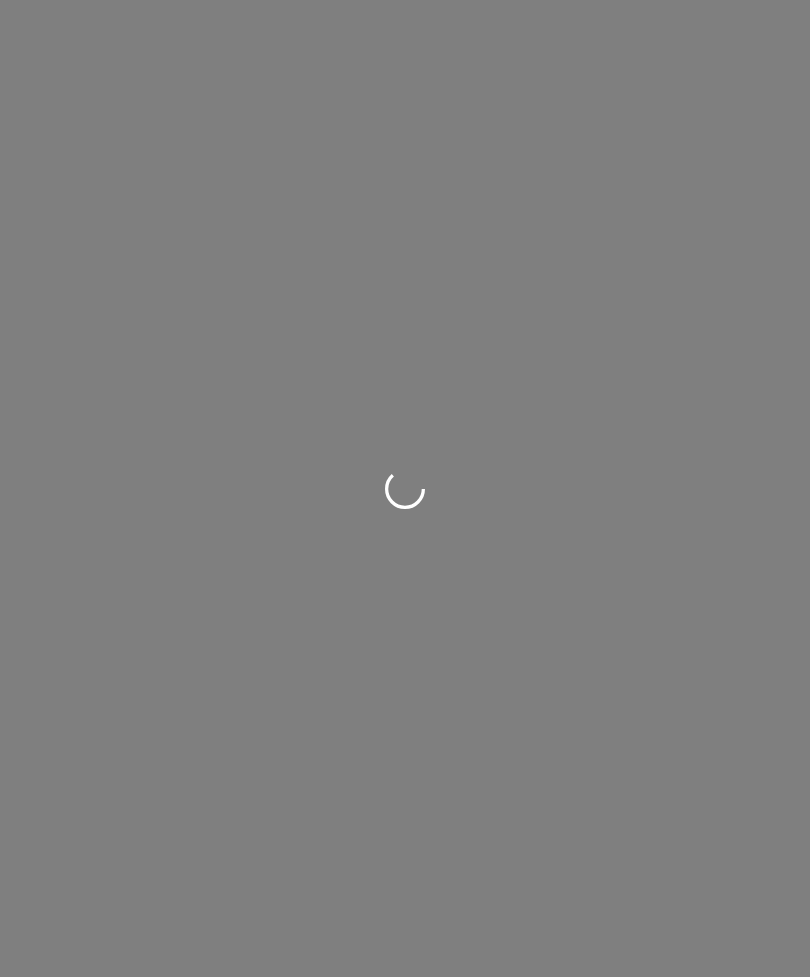 scroll, scrollTop: 0, scrollLeft: 0, axis: both 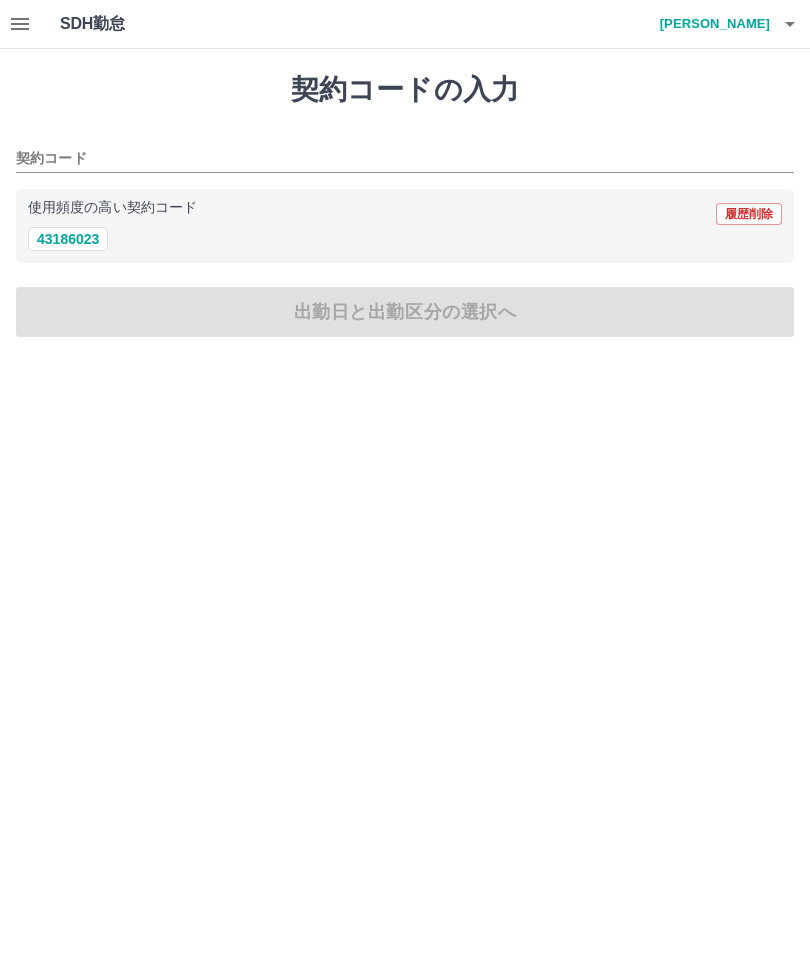 click on "契約コード" at bounding box center (390, 159) 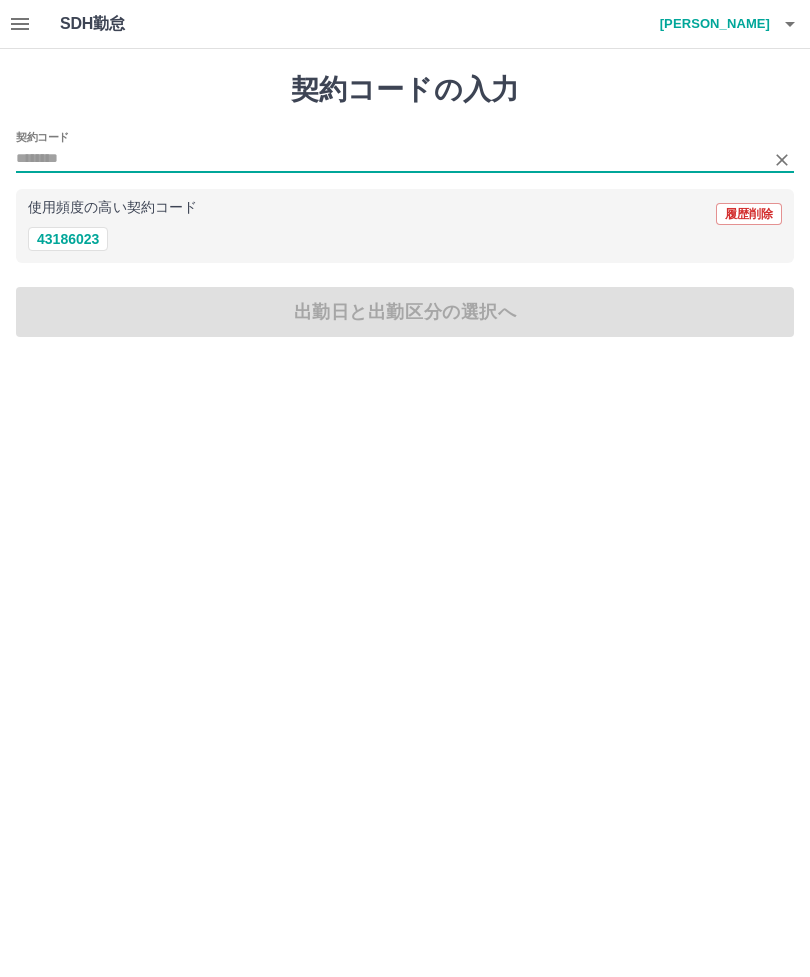 click on "43186023" at bounding box center (68, 239) 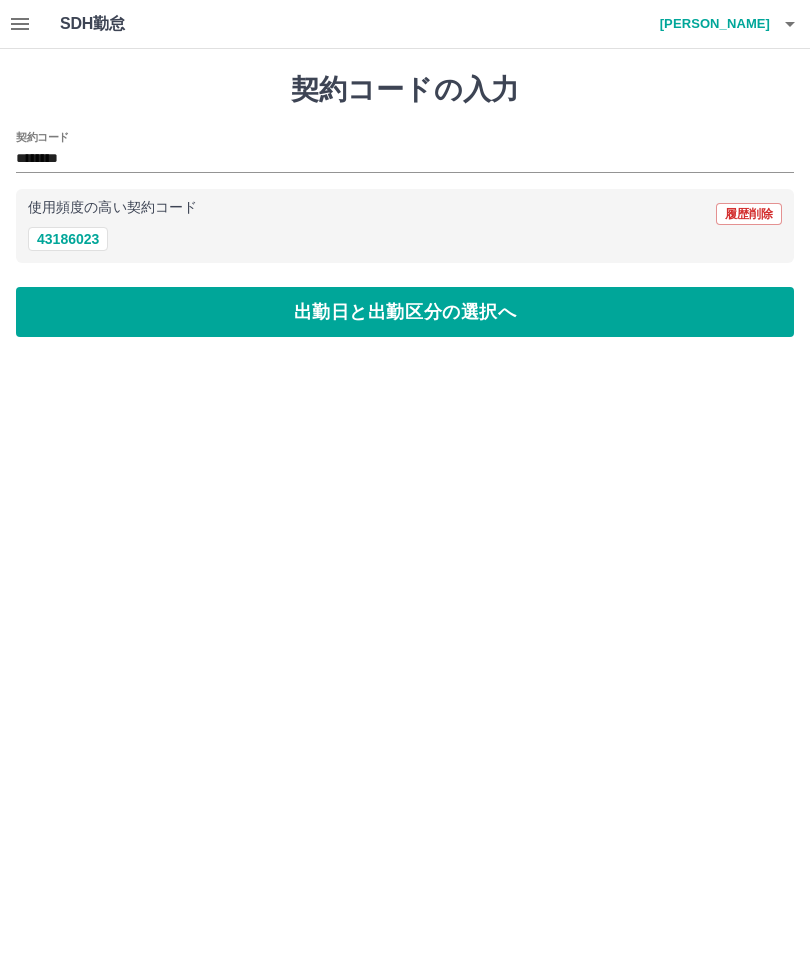 click on "出勤日と出勤区分の選択へ" at bounding box center (405, 312) 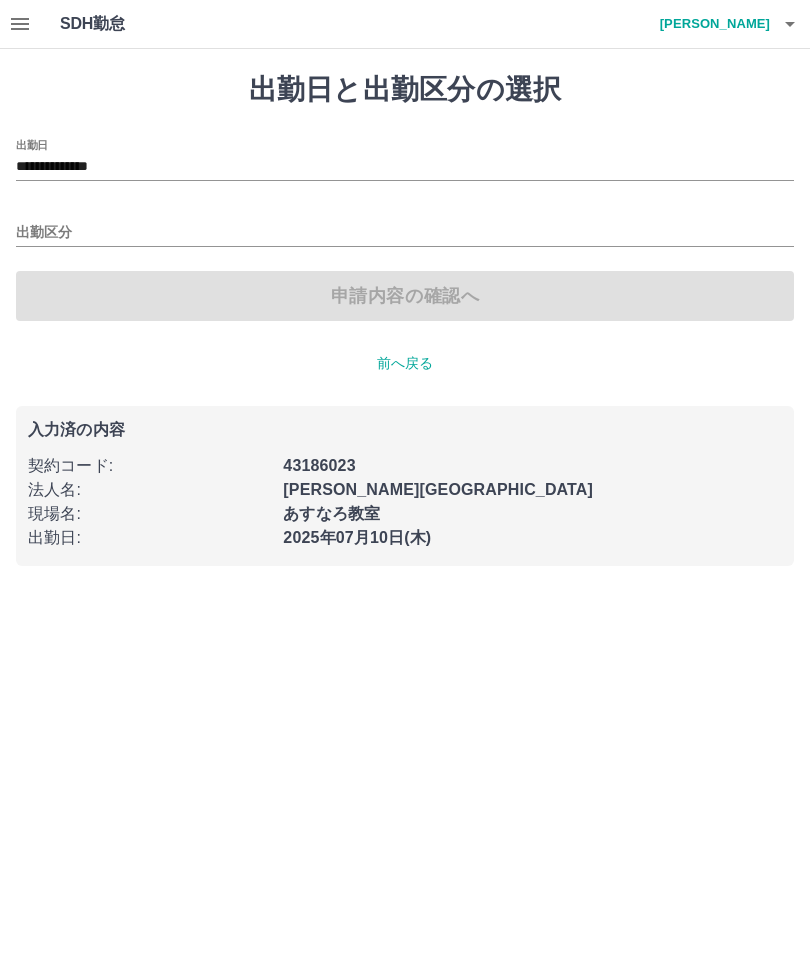 click on "出勤区分" at bounding box center [405, 233] 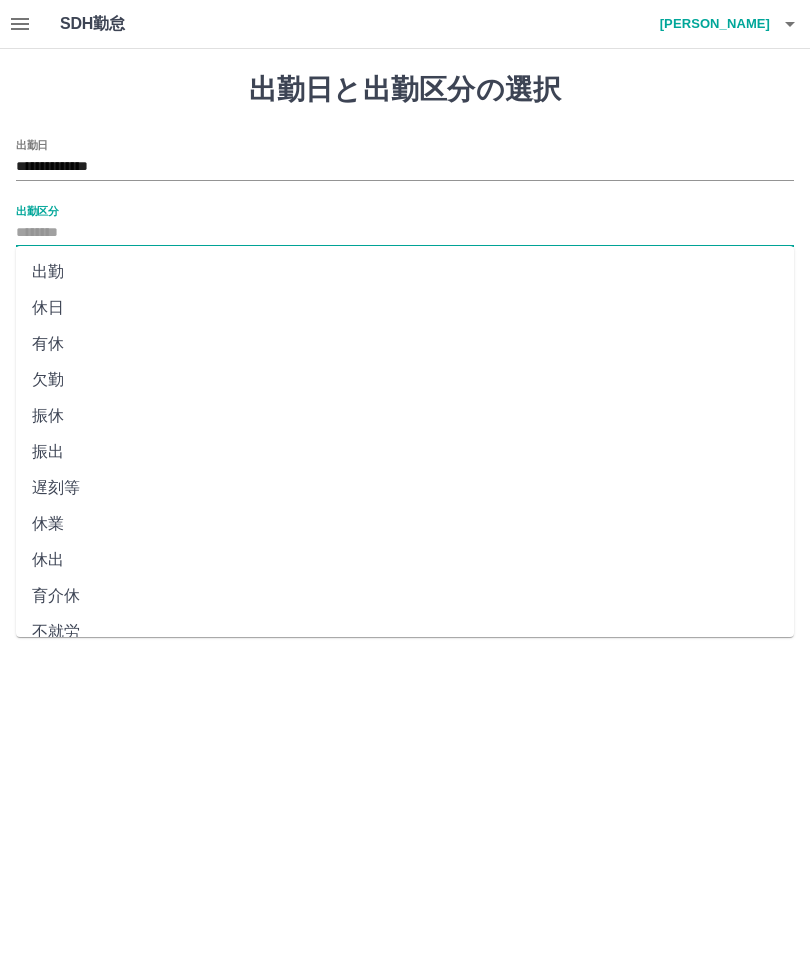 click on "出勤" at bounding box center [405, 272] 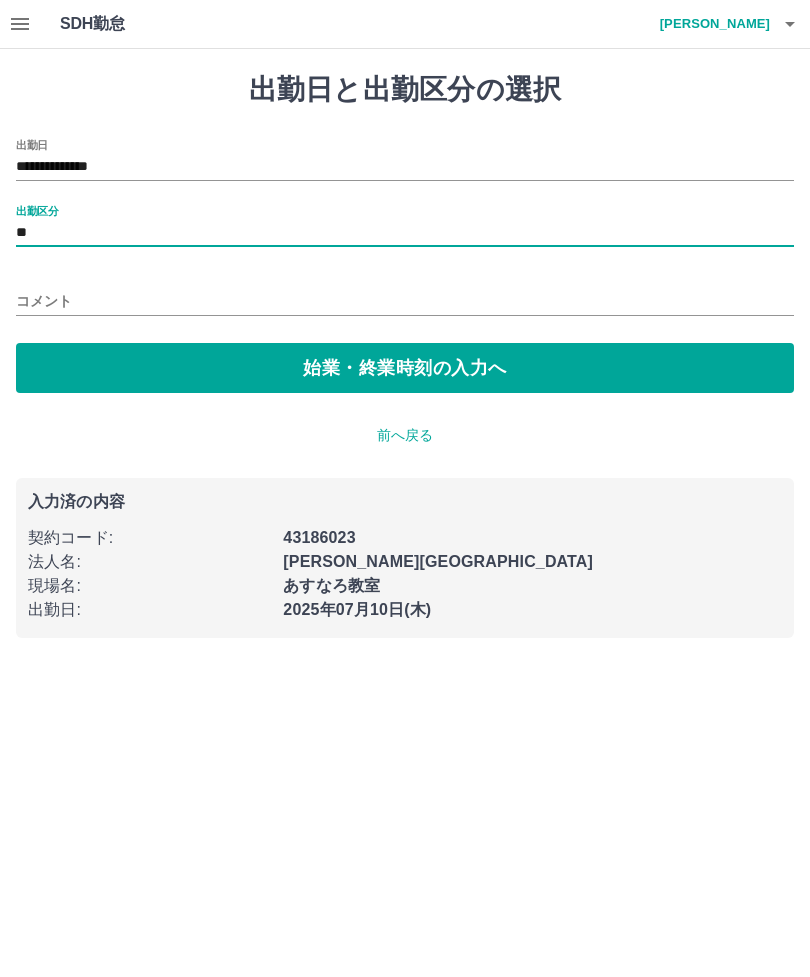 click on "始業・終業時刻の入力へ" at bounding box center (405, 368) 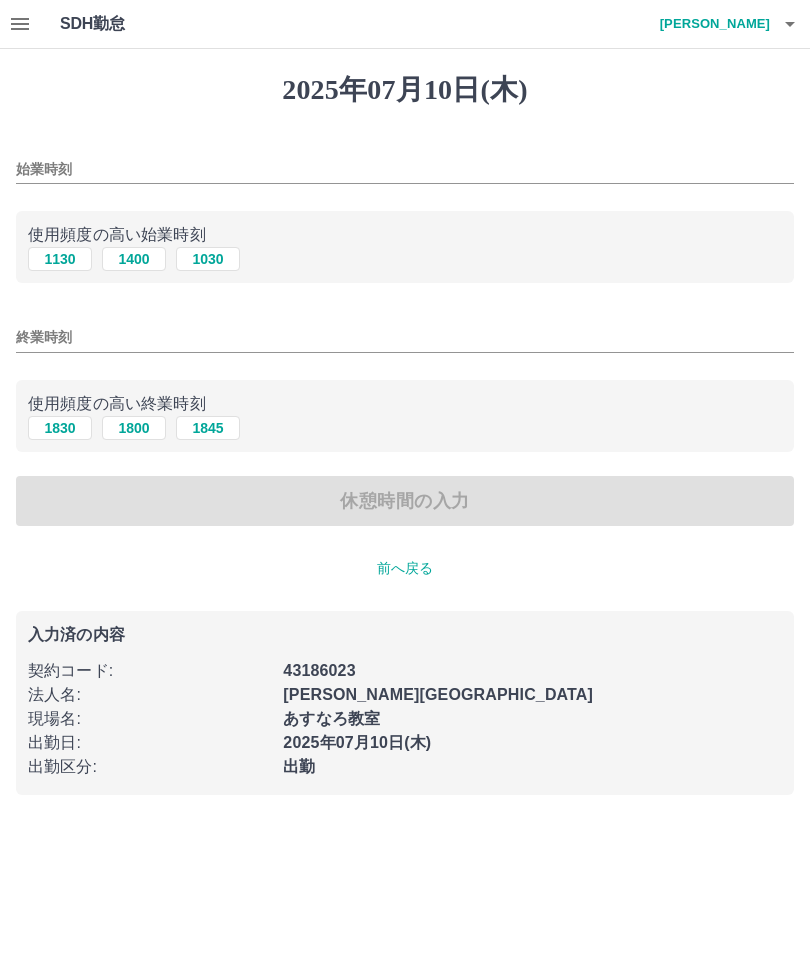 click on "始業時刻" at bounding box center [405, 169] 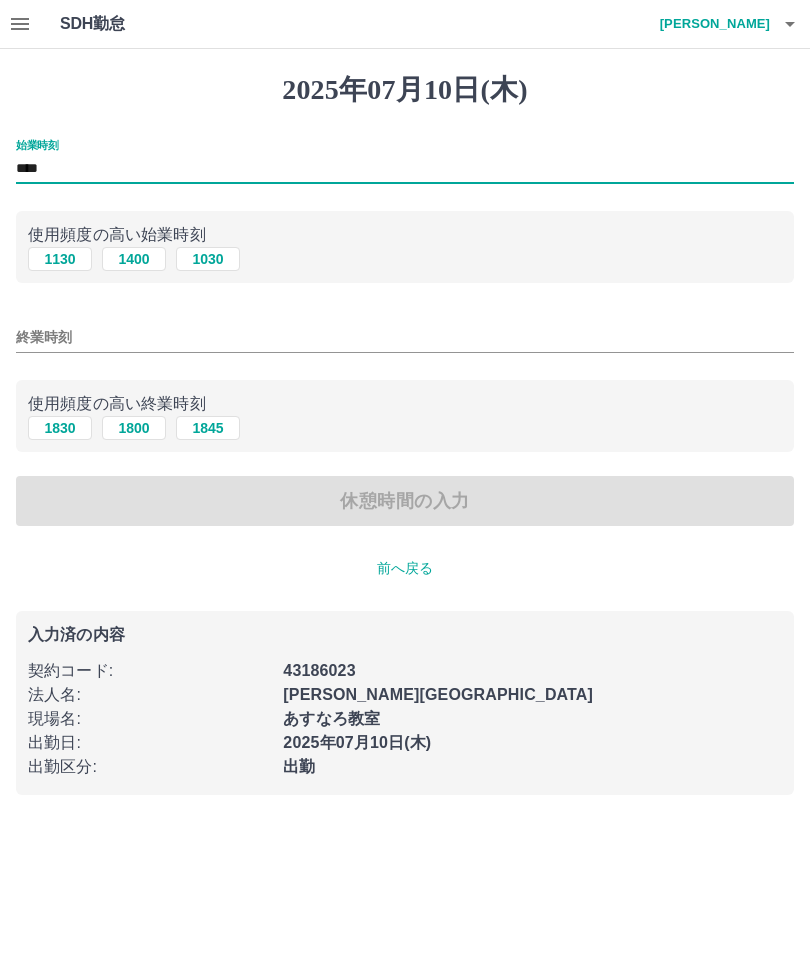 type on "****" 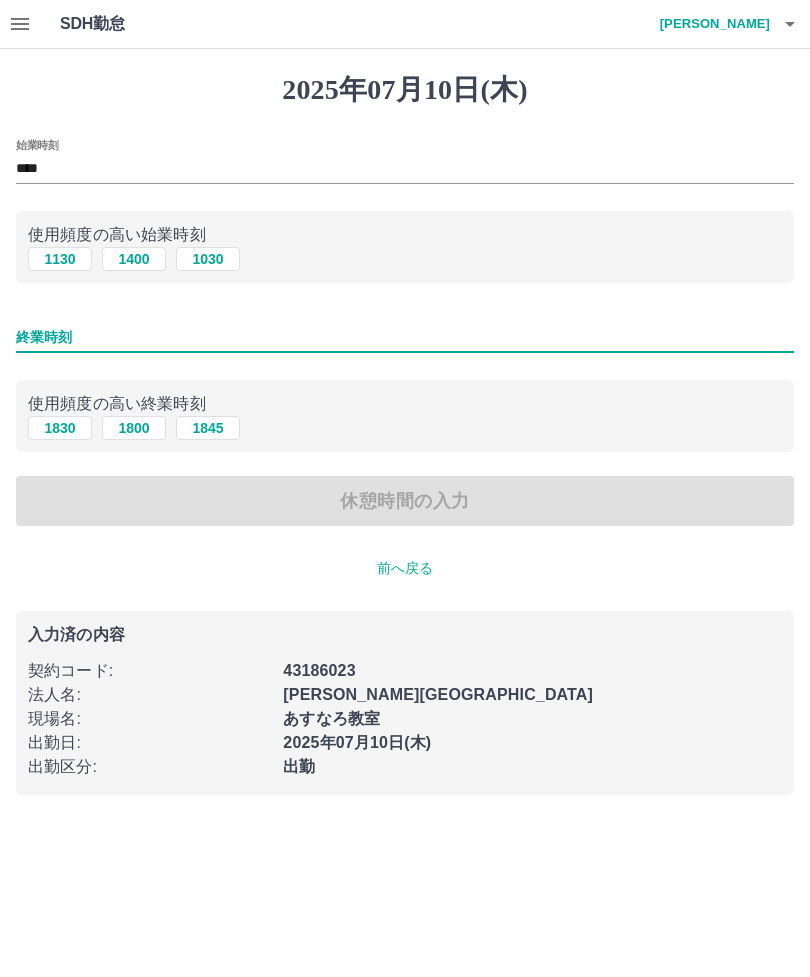 click on "1800" at bounding box center (134, 428) 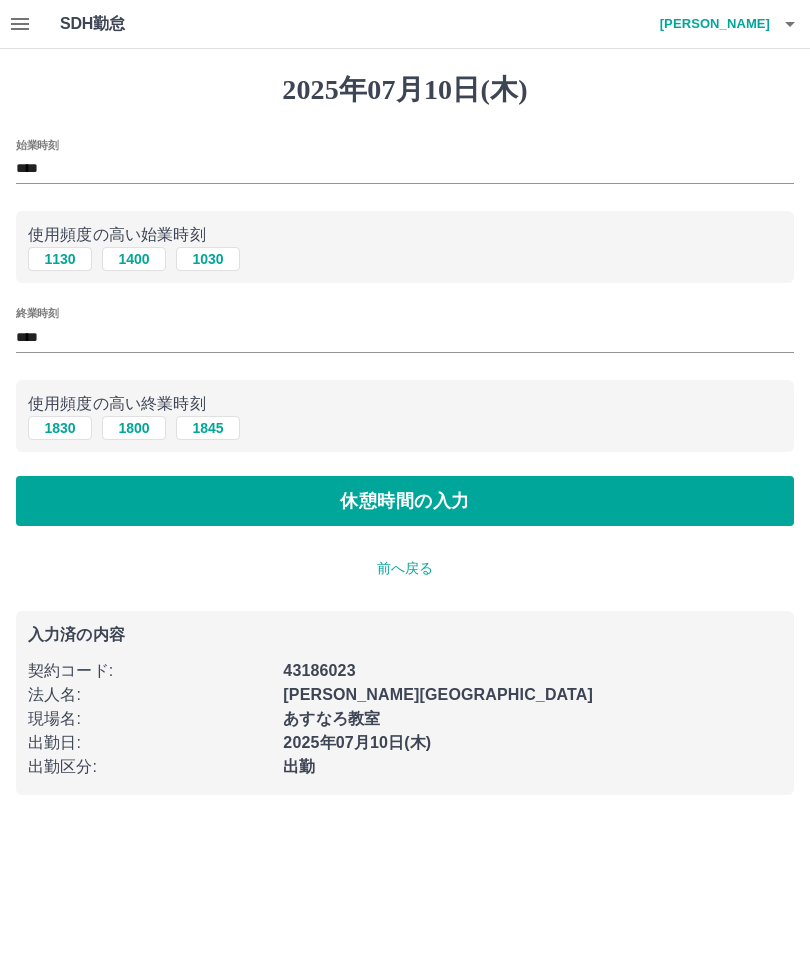 click on "休憩時間の入力" at bounding box center [405, 501] 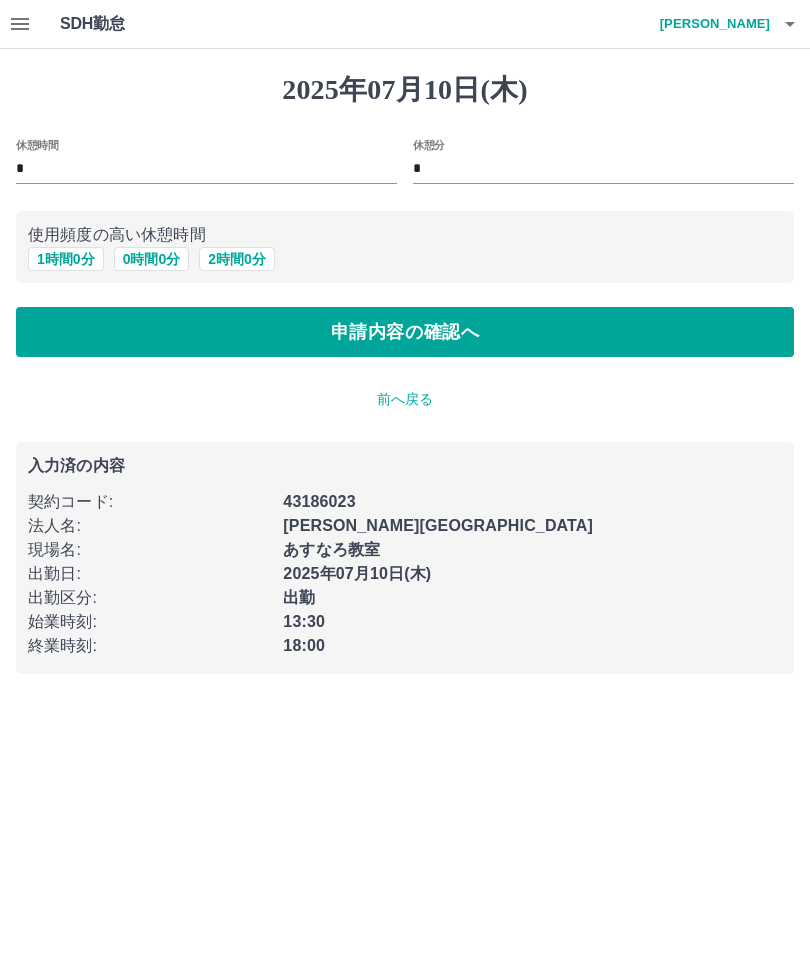 click on "申請内容の確認へ" at bounding box center (405, 332) 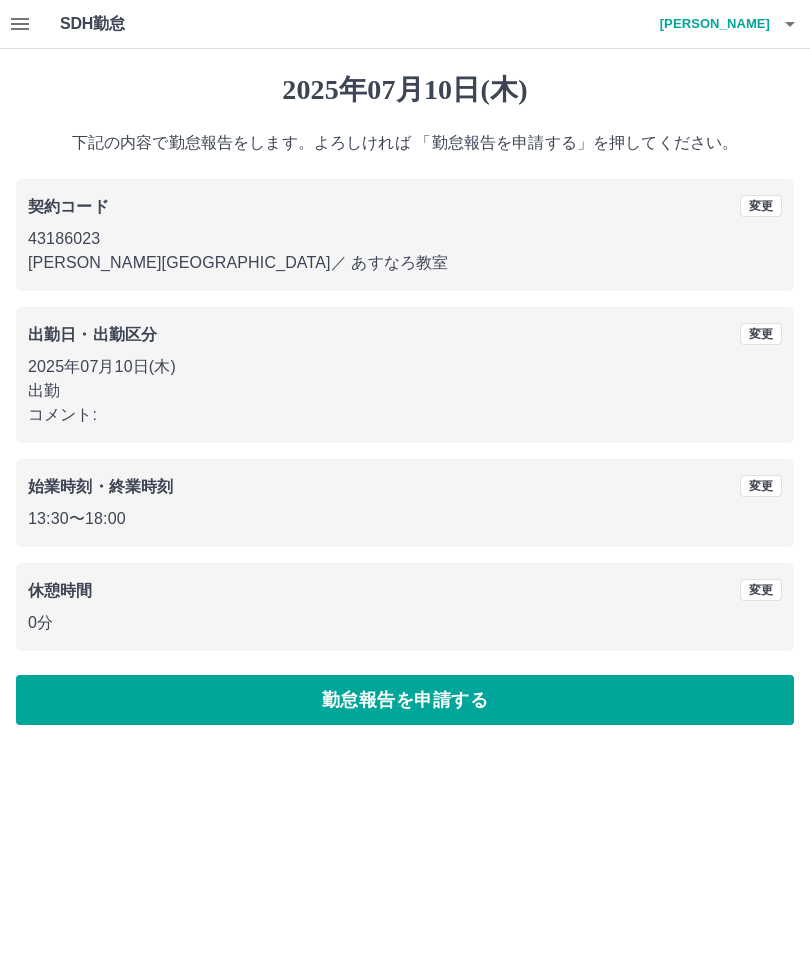click on "勤怠報告を申請する" at bounding box center [405, 700] 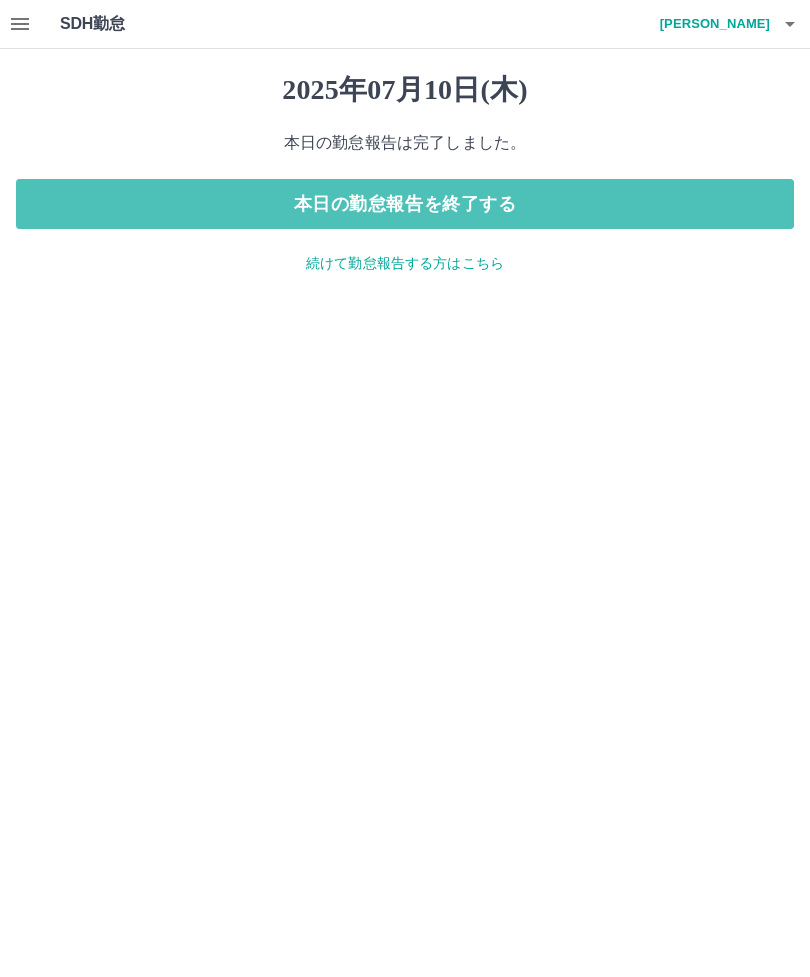 click on "本日の勤怠報告を終了する" at bounding box center (405, 204) 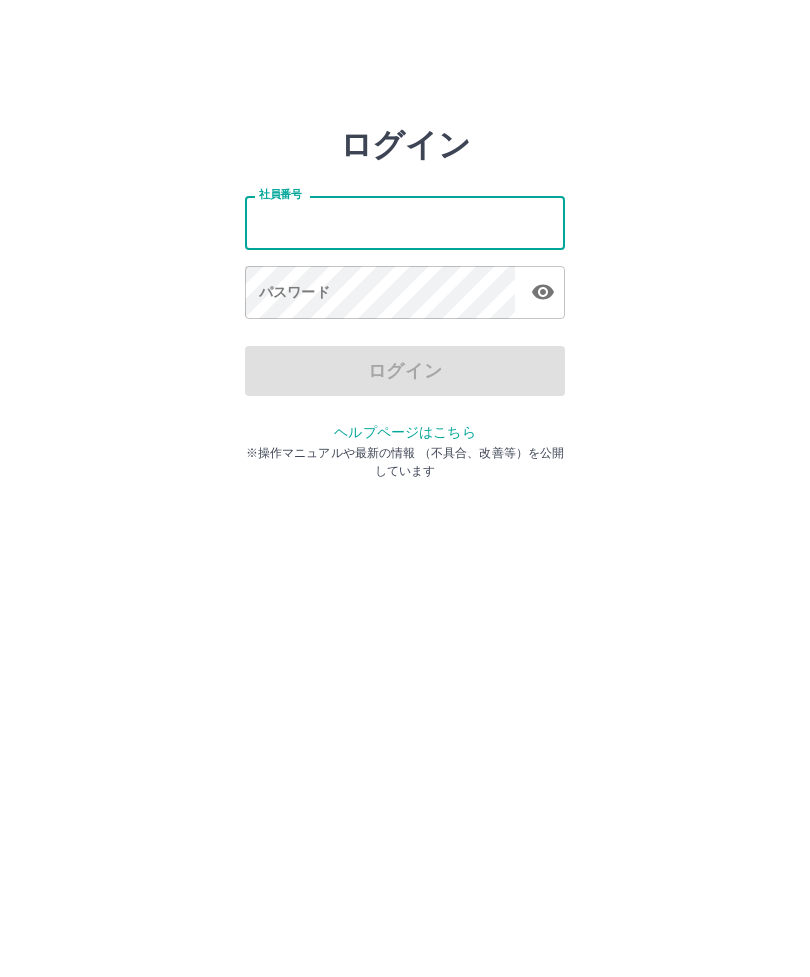 scroll, scrollTop: 0, scrollLeft: 0, axis: both 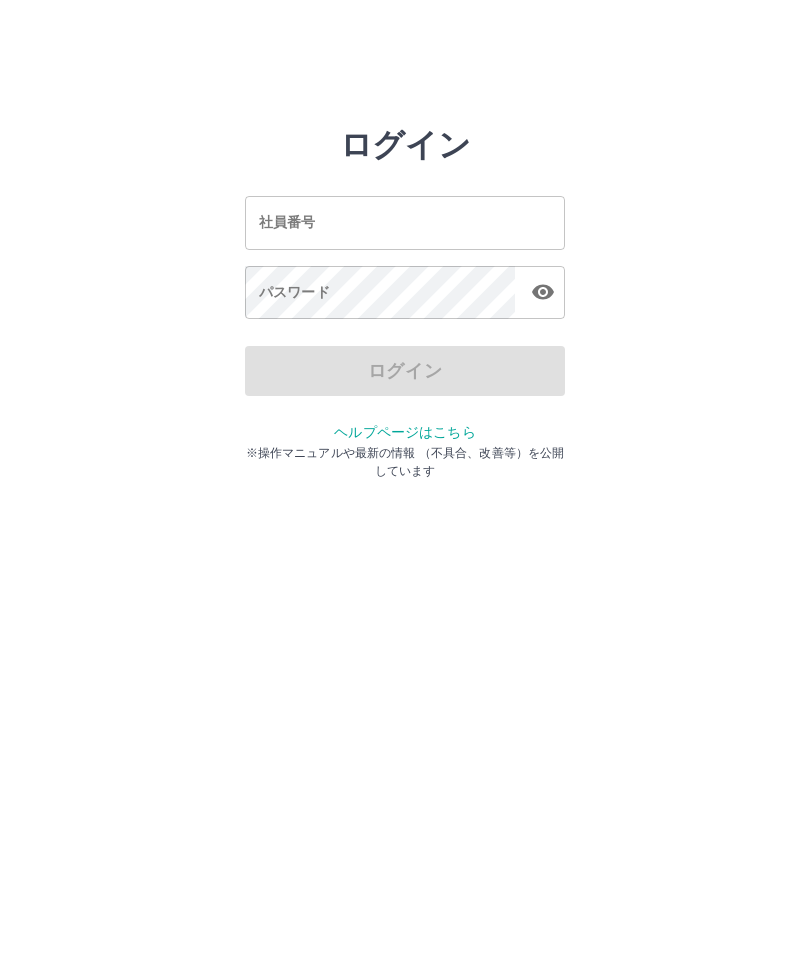 click on "社員番号" at bounding box center [405, 222] 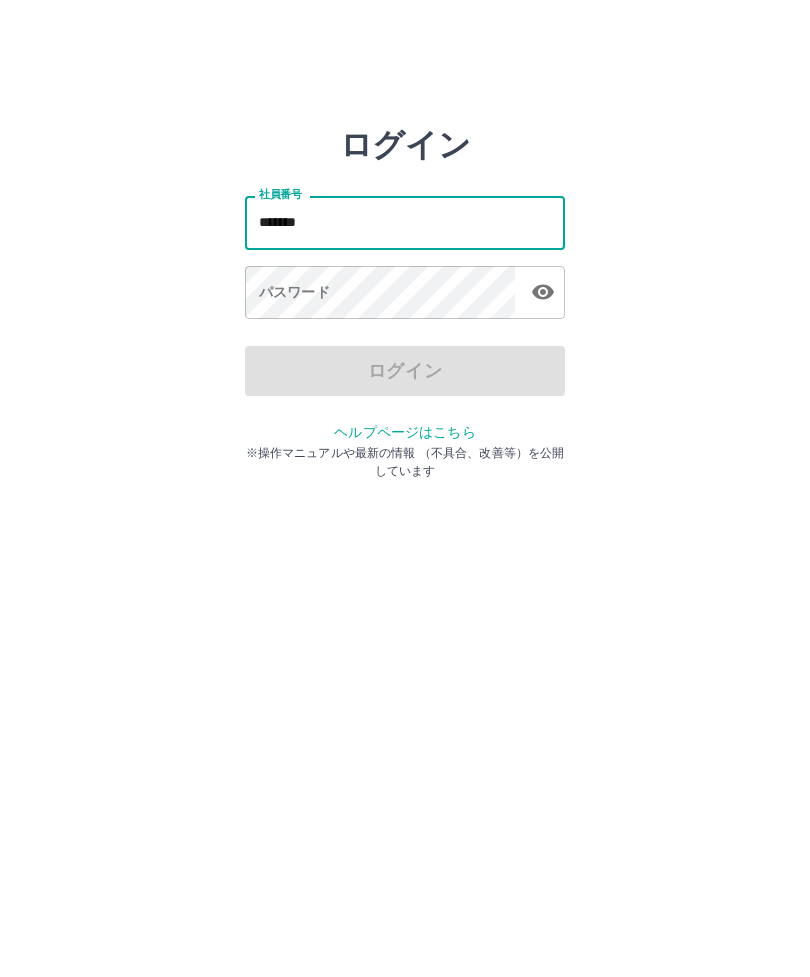 type on "*******" 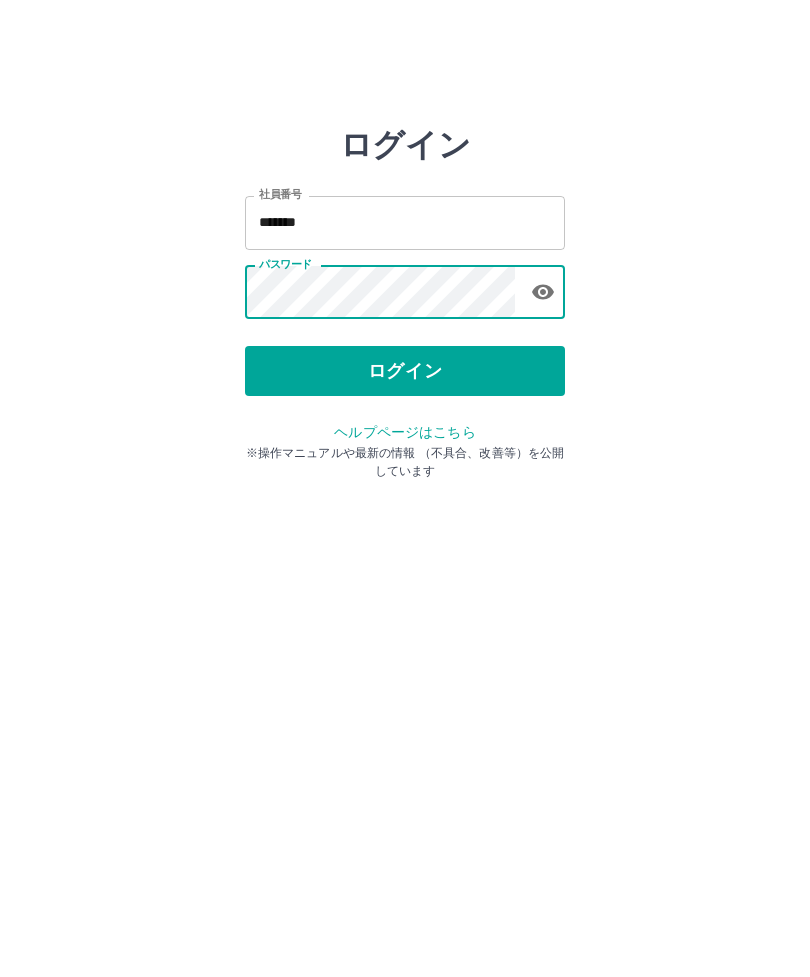 click on "ログイン" at bounding box center [405, 371] 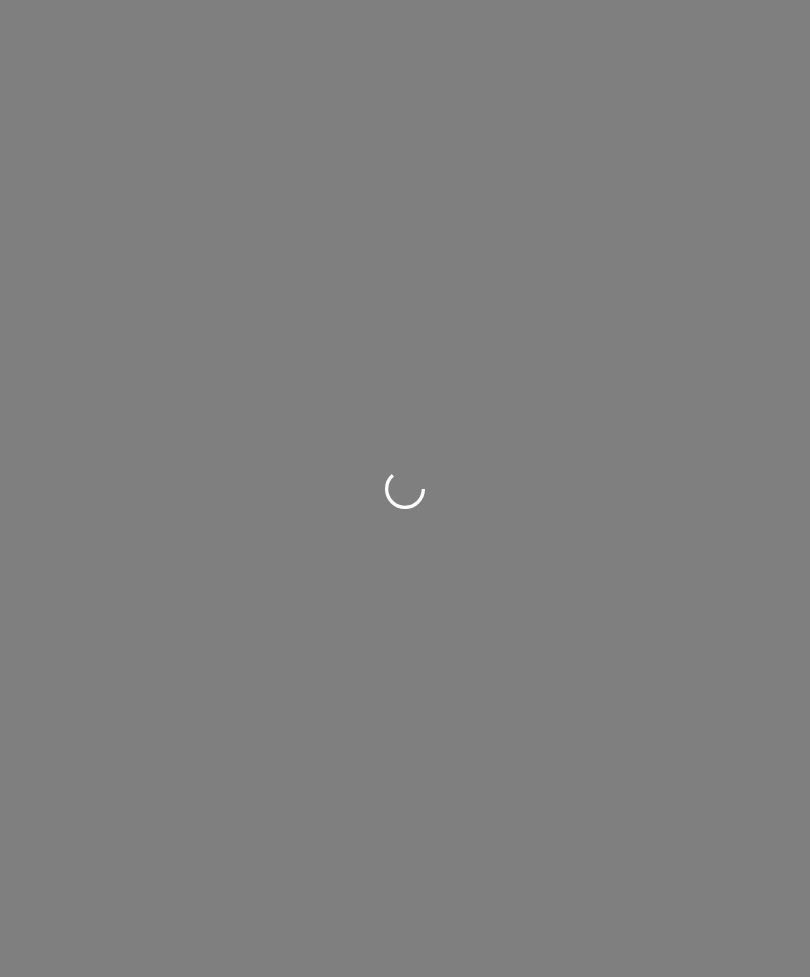 scroll, scrollTop: 0, scrollLeft: 0, axis: both 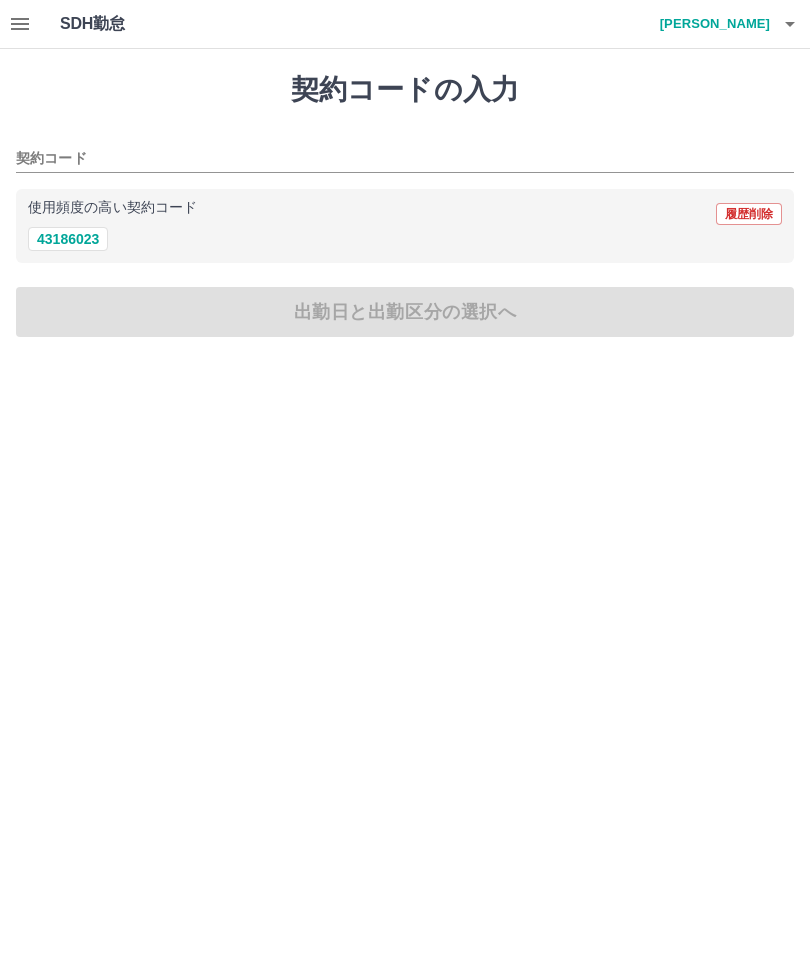 click on "43186023" at bounding box center [68, 239] 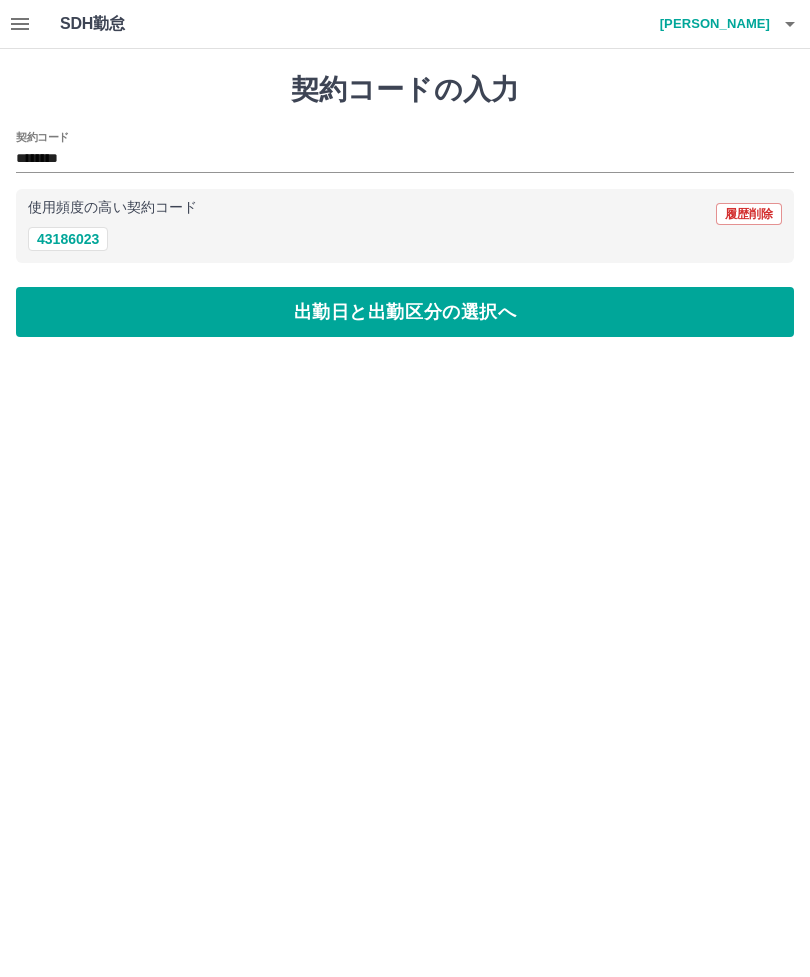 click on "出勤日と出勤区分の選択へ" at bounding box center [405, 312] 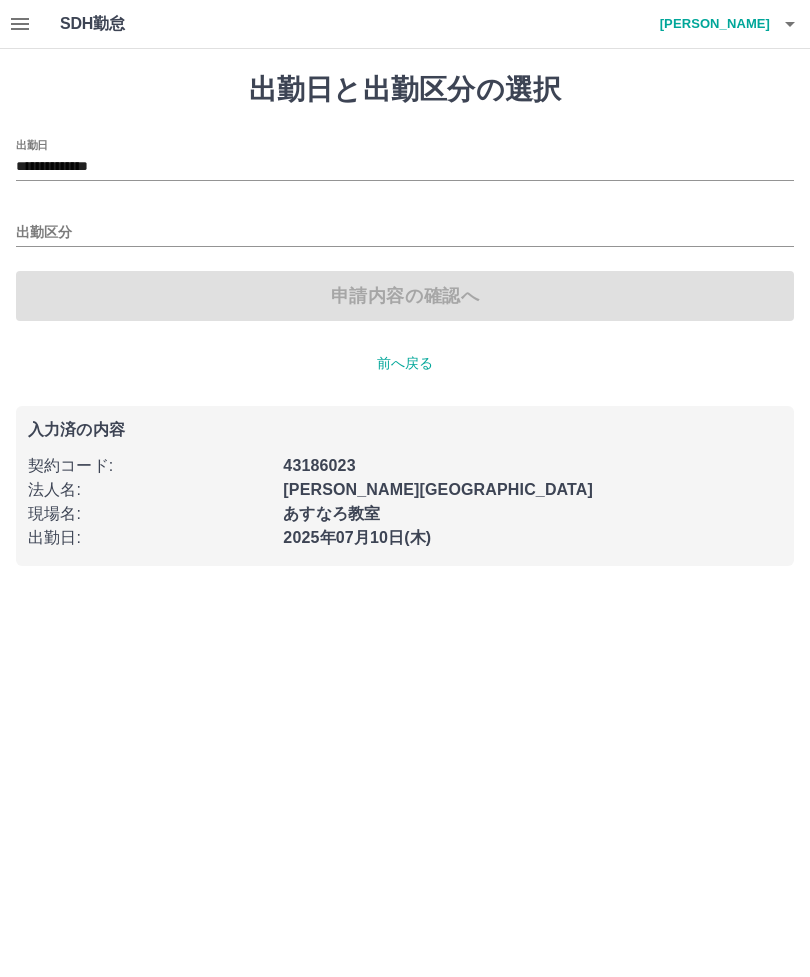 click on "出勤区分" at bounding box center [405, 233] 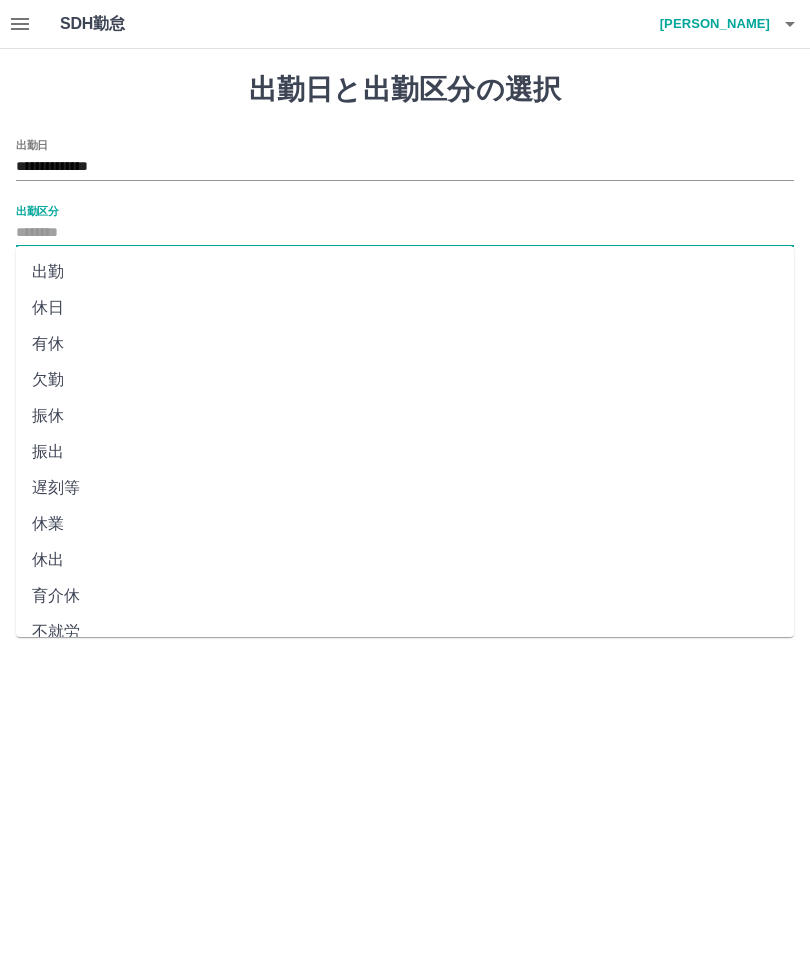 click on "出勤" at bounding box center (405, 272) 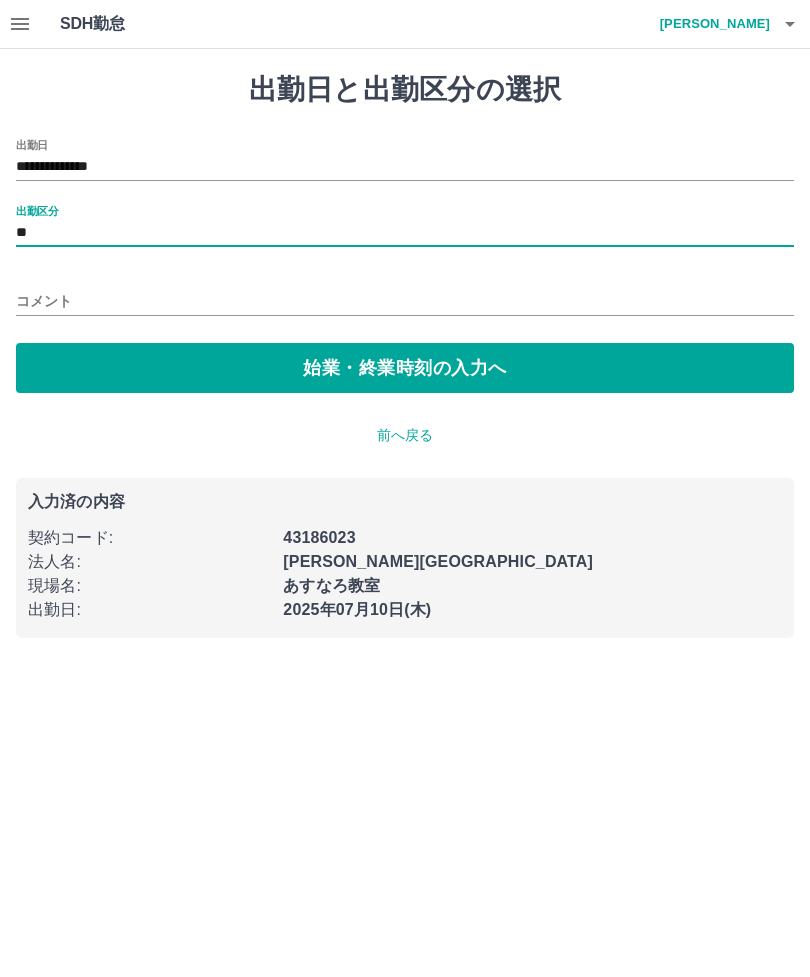 click on "始業・終業時刻の入力へ" at bounding box center [405, 368] 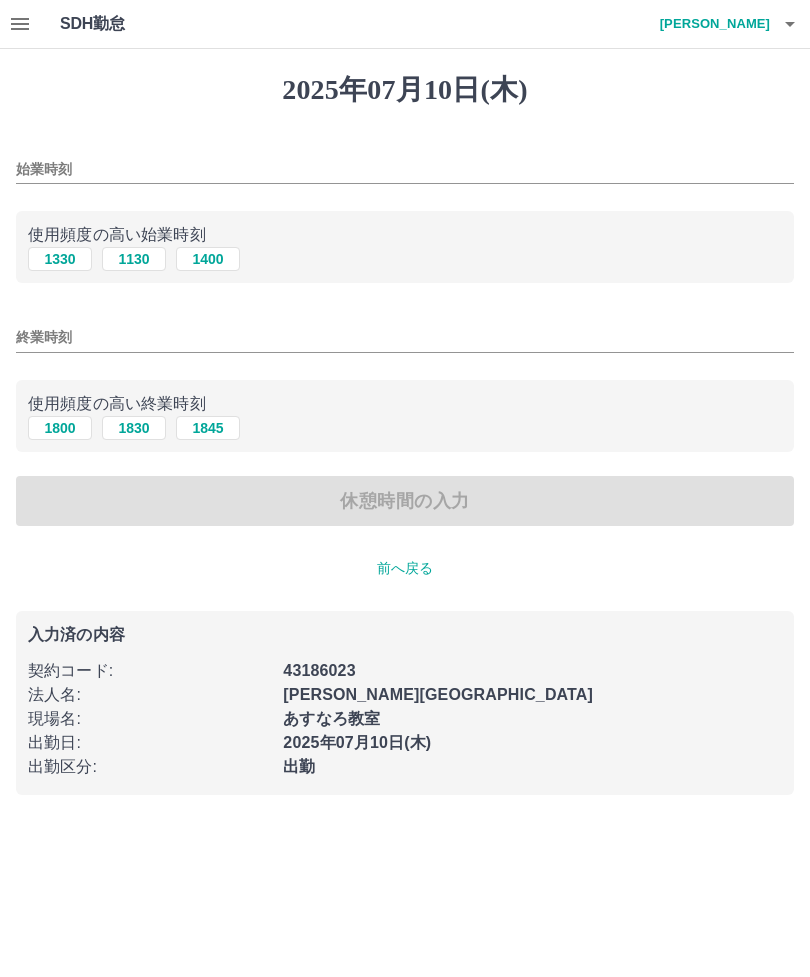 click on "1330" at bounding box center (60, 259) 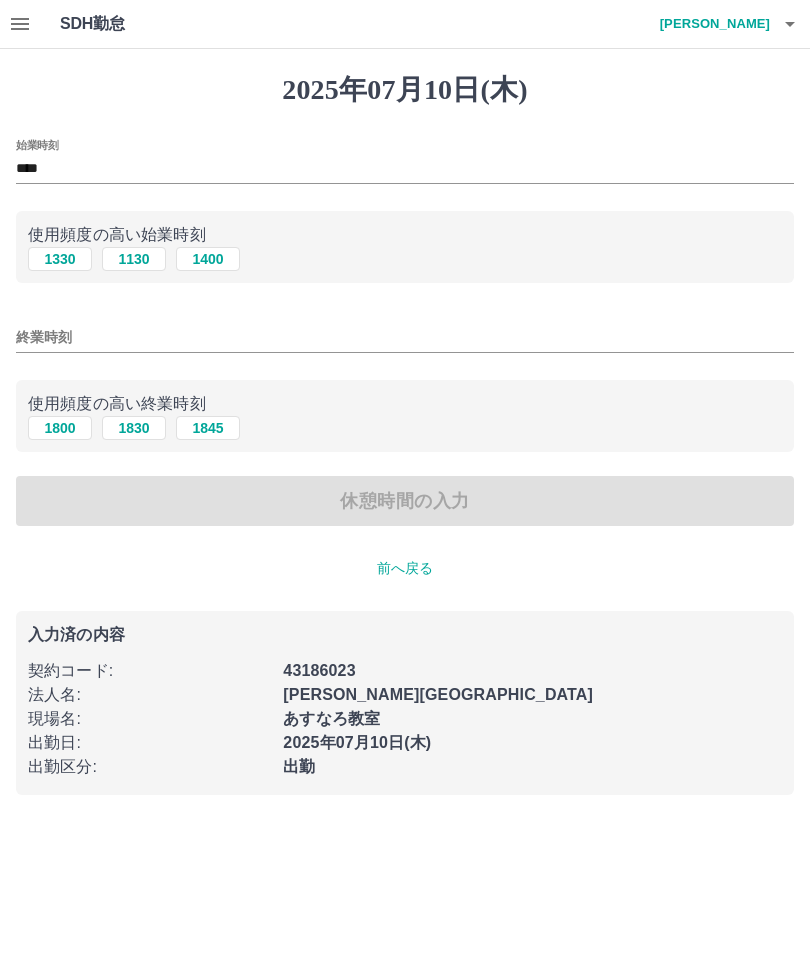 click on "1830" at bounding box center [134, 428] 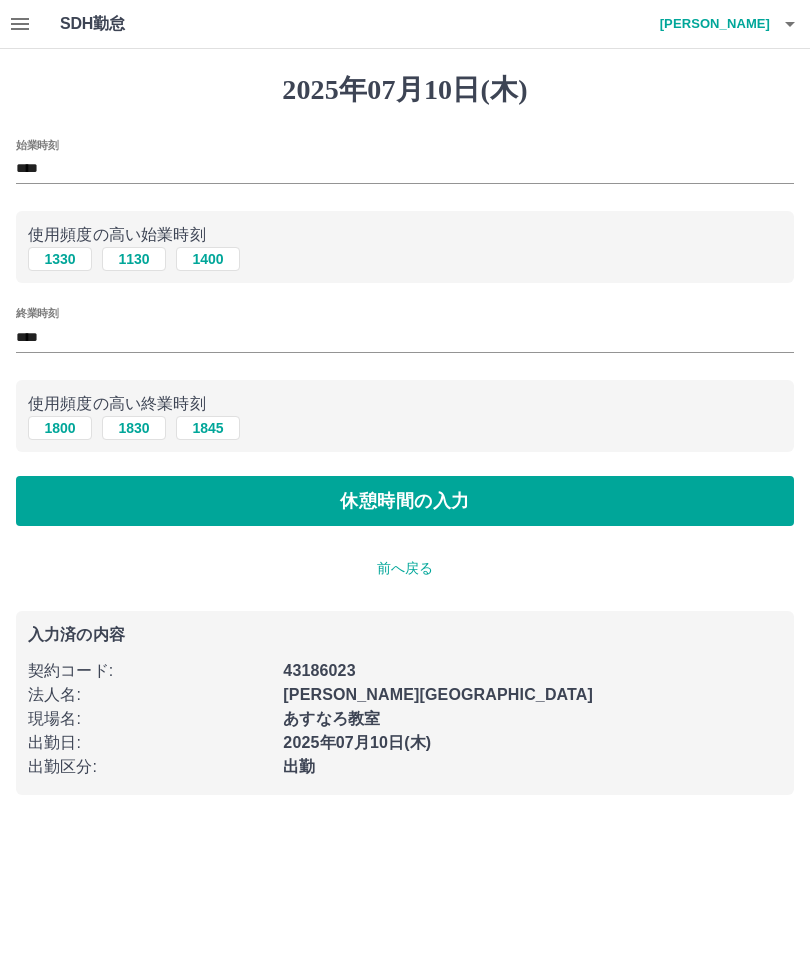 click on "休憩時間の入力" at bounding box center (405, 501) 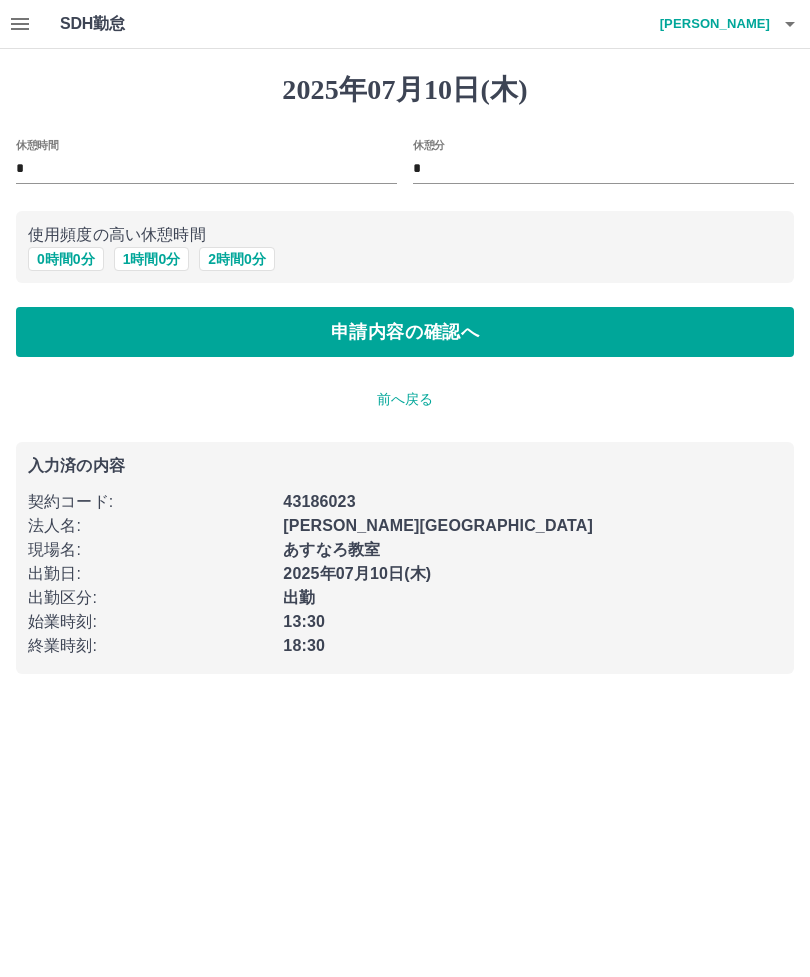 click on "申請内容の確認へ" at bounding box center [405, 332] 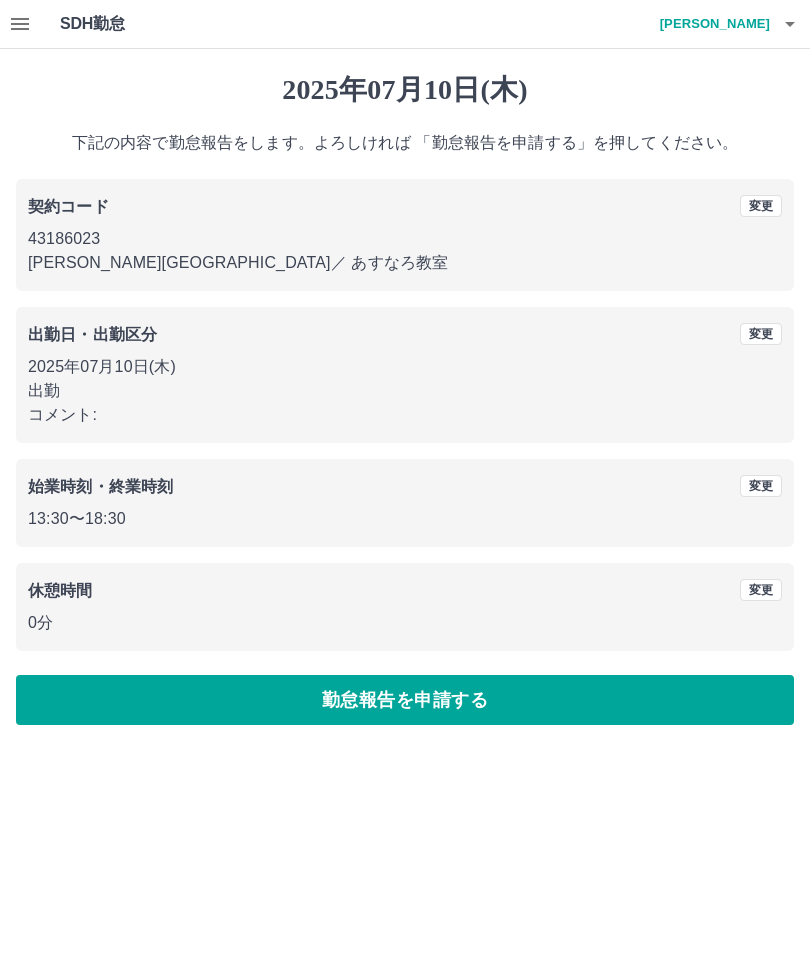 click on "勤怠報告を申請する" at bounding box center (405, 700) 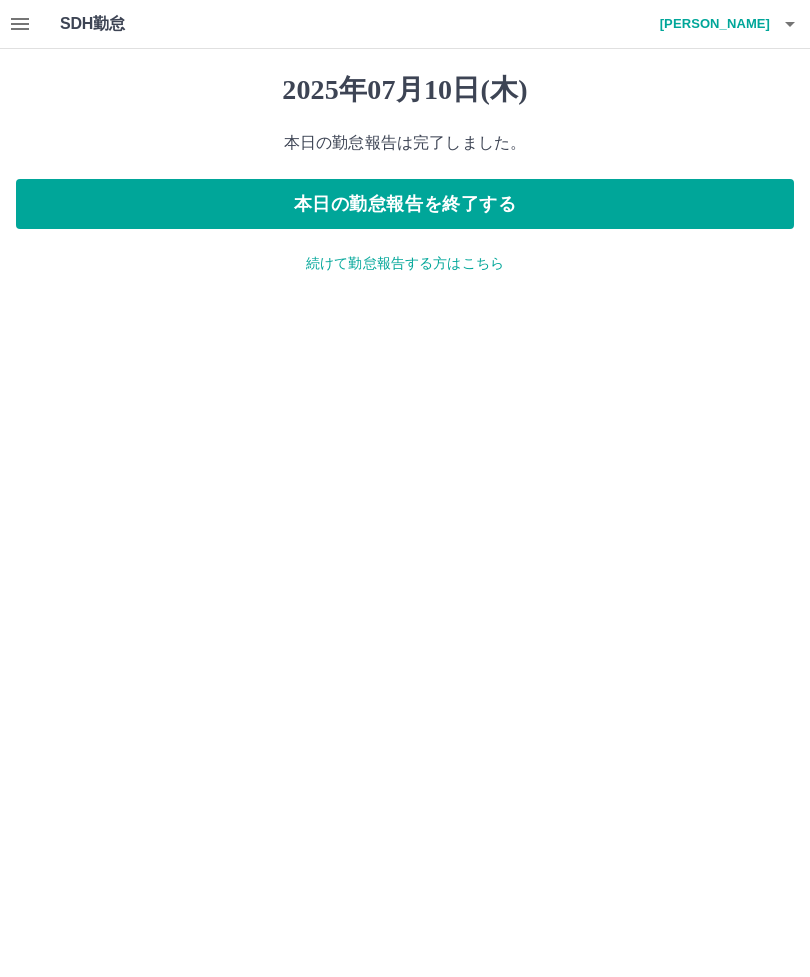 click on "本日の勤怠報告を終了する" at bounding box center (405, 204) 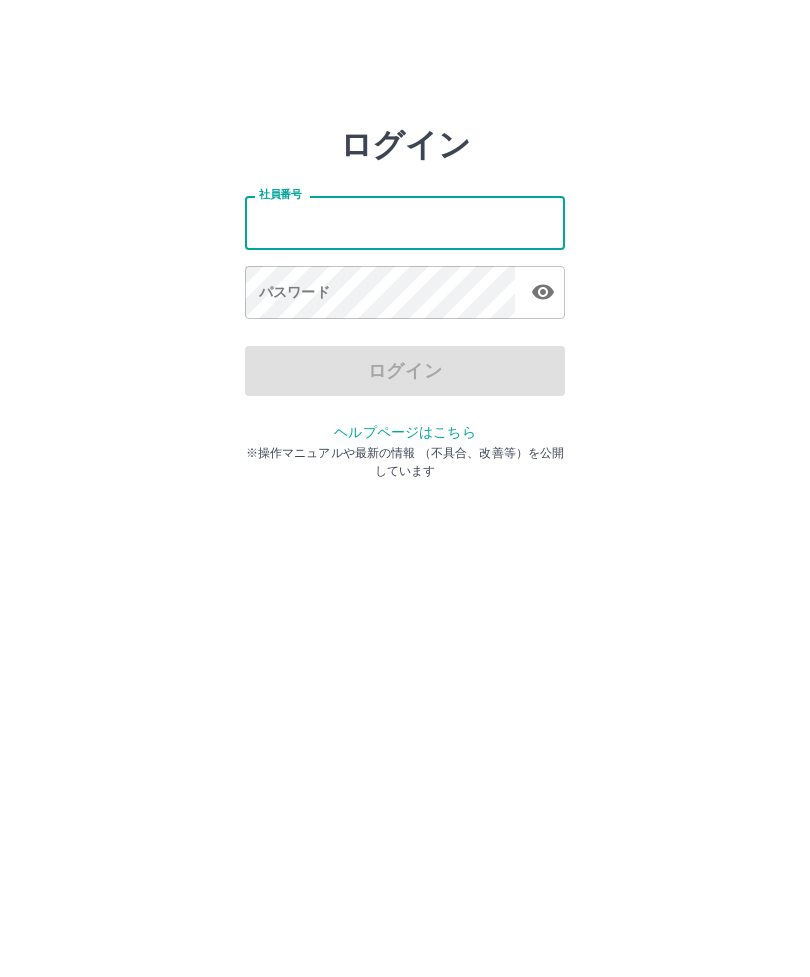 scroll, scrollTop: 0, scrollLeft: 0, axis: both 